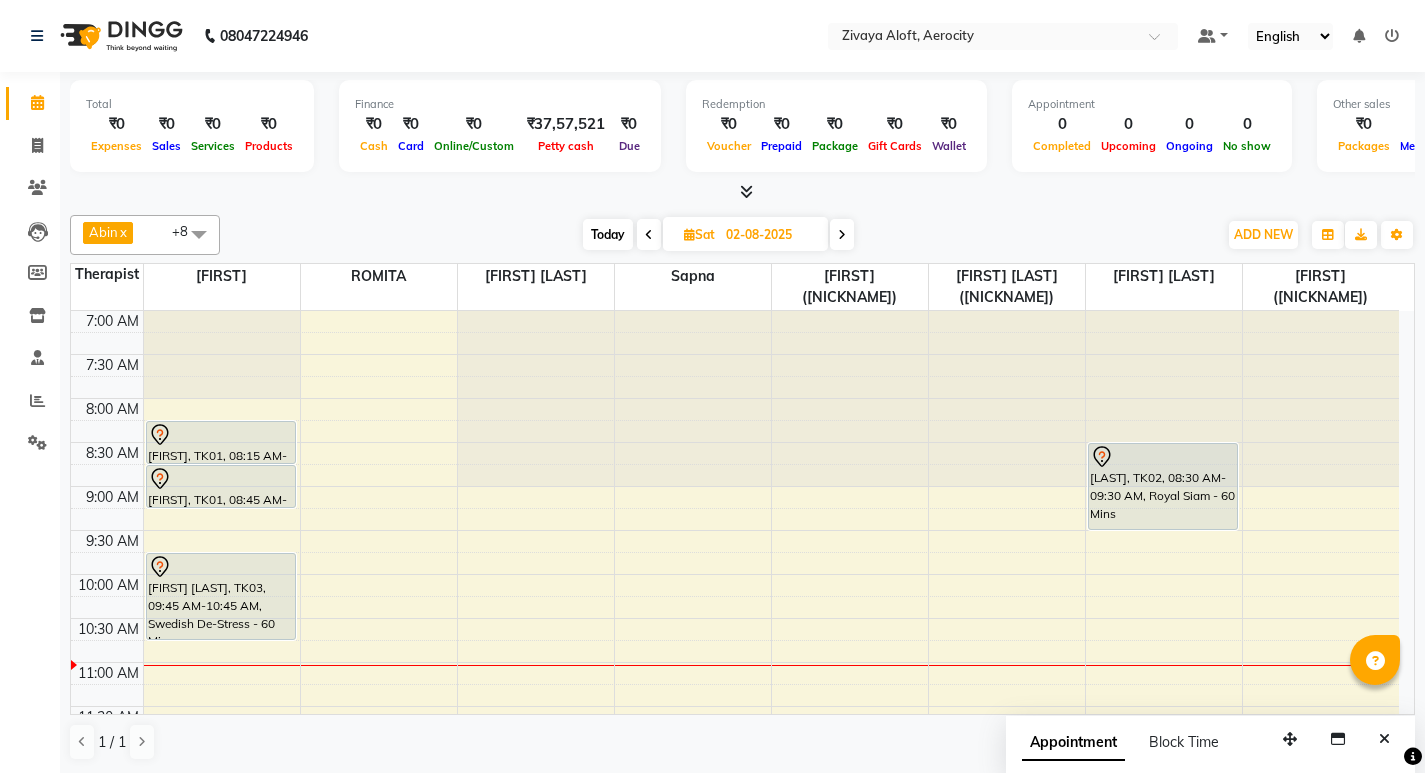 scroll, scrollTop: 0, scrollLeft: 0, axis: both 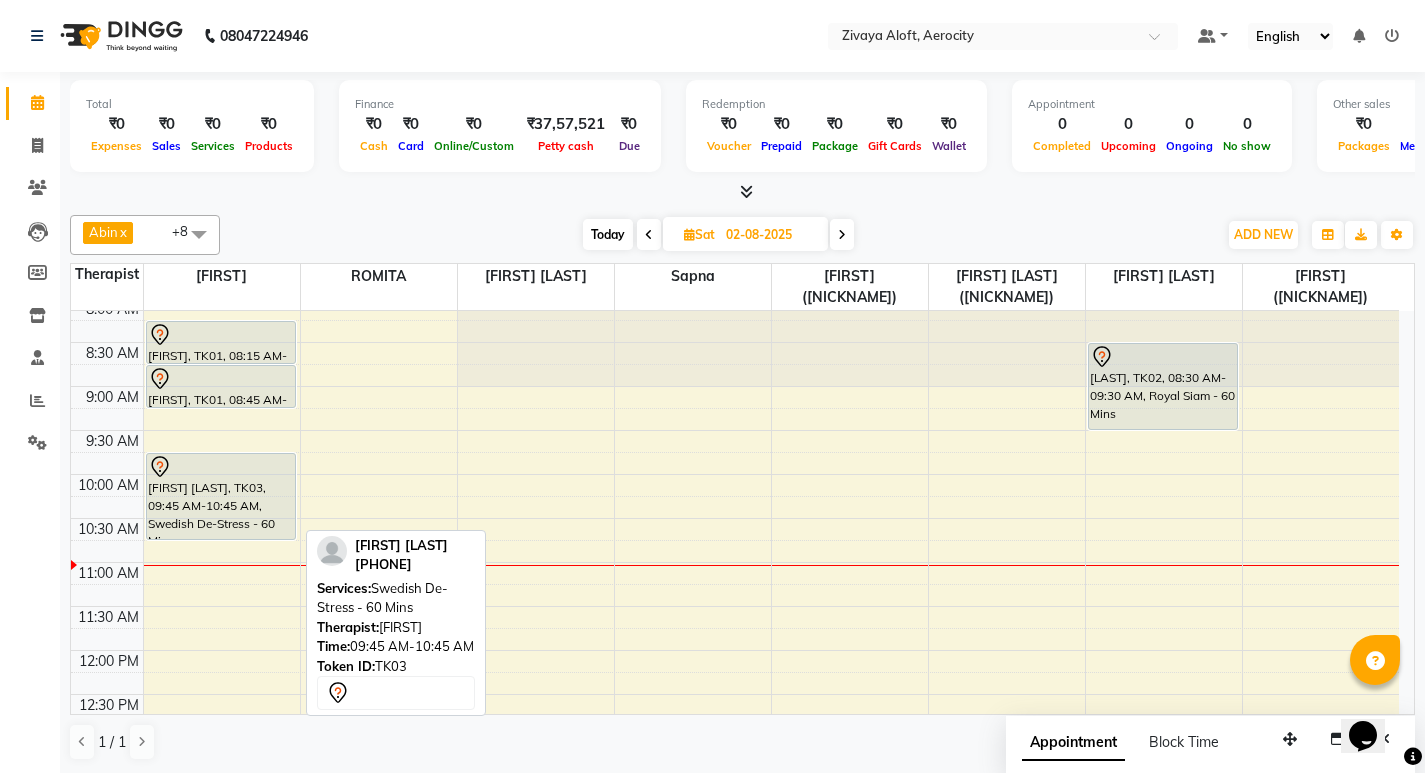 click on "[FIRST] [LAST], TK03, 09:45 AM-10:45 AM, Swedish De-Stress - 60 Mins" at bounding box center (221, 496) 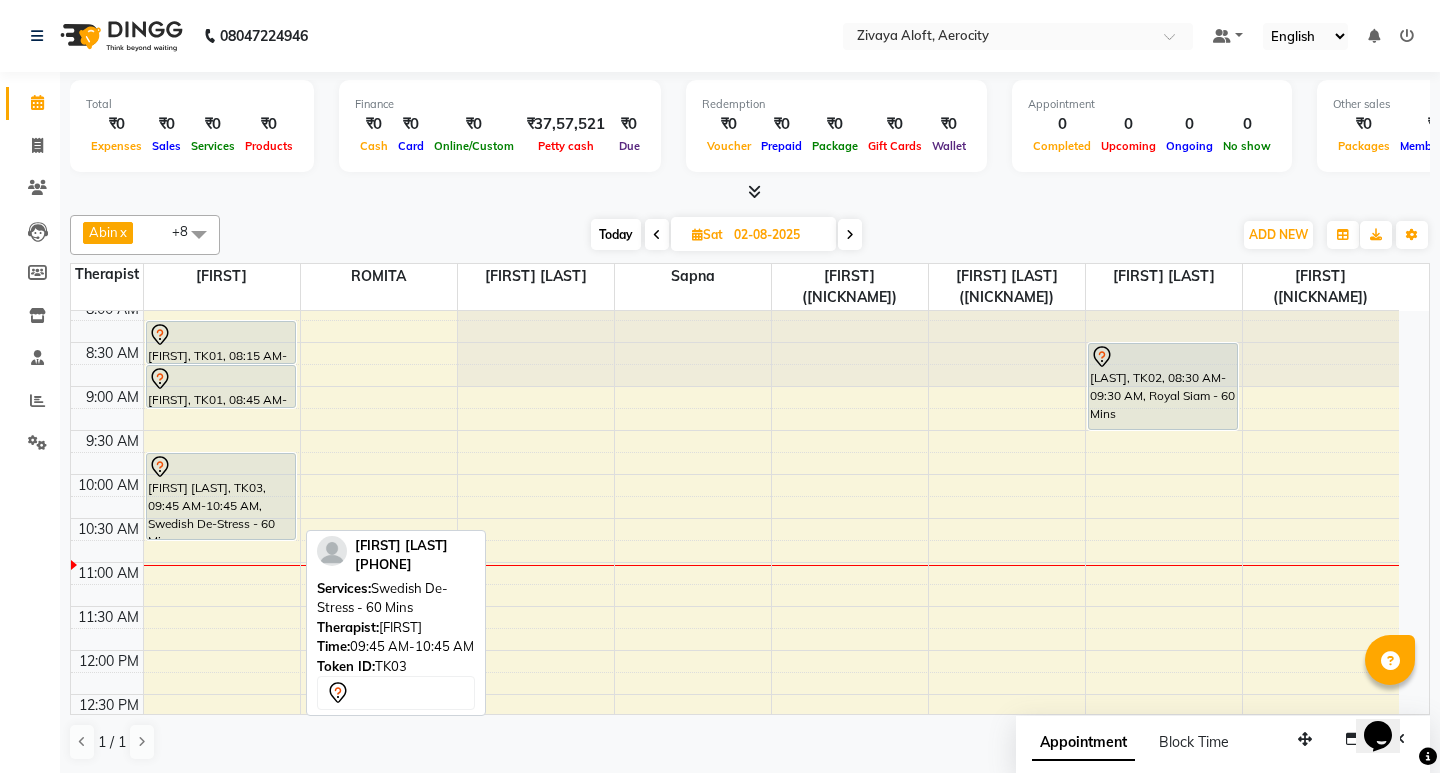 select on "7" 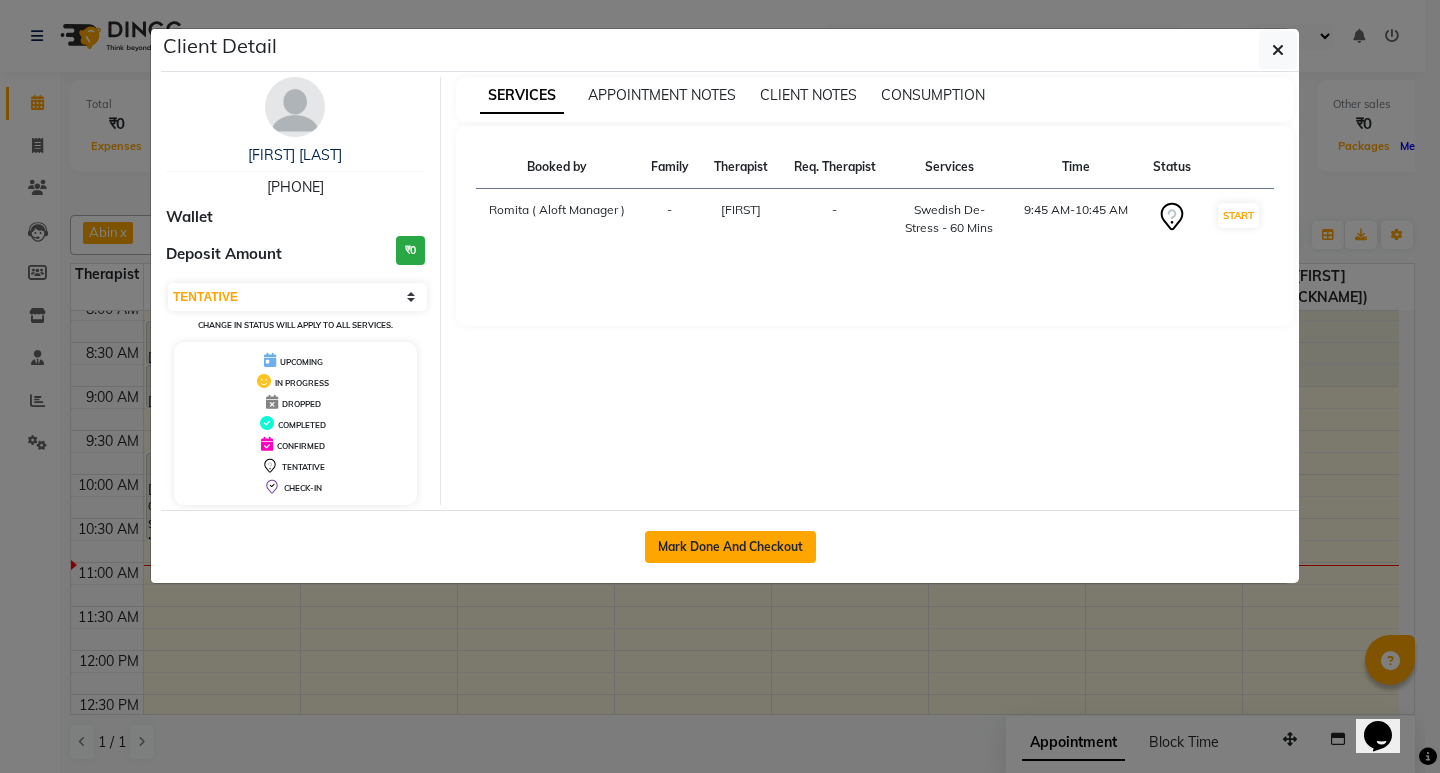 click on "Mark Done And Checkout" 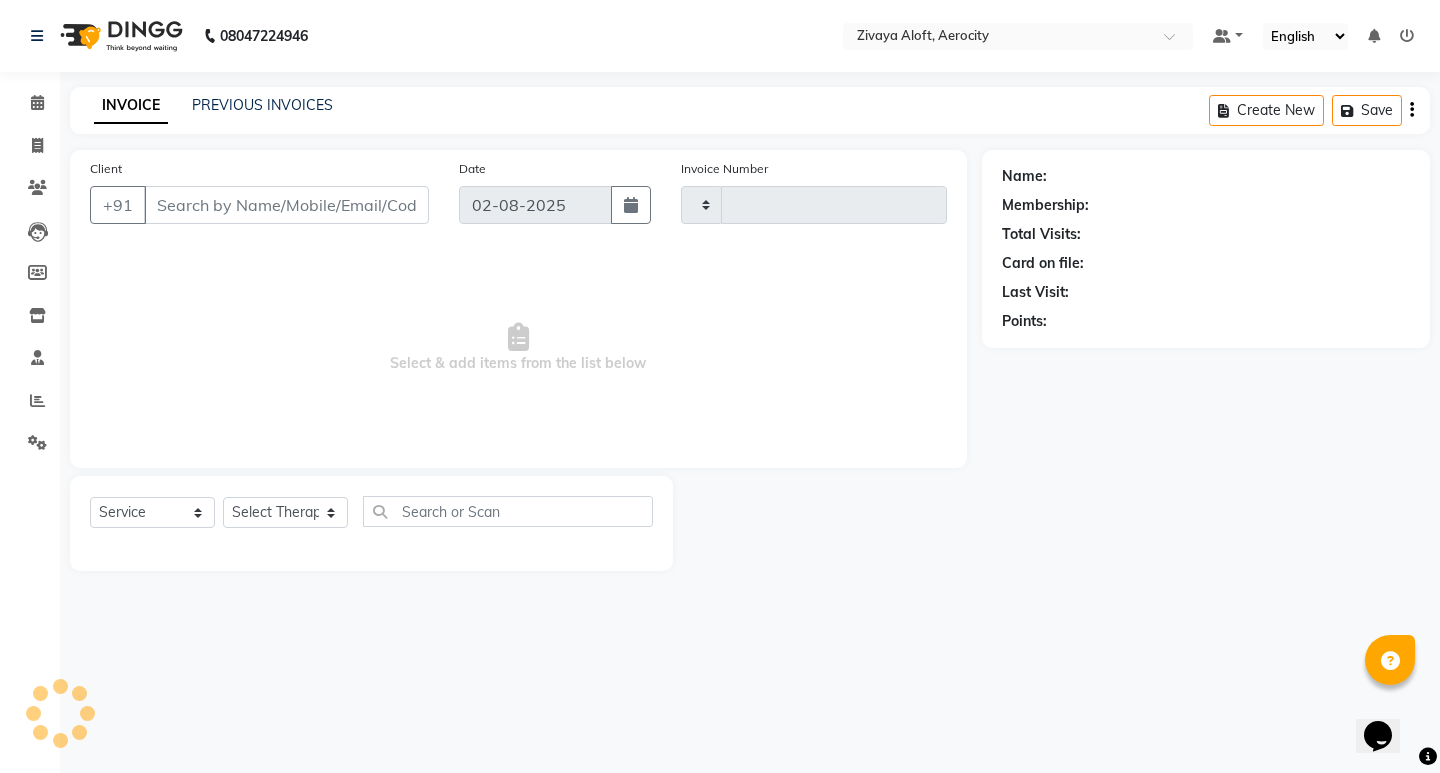 type on "1266" 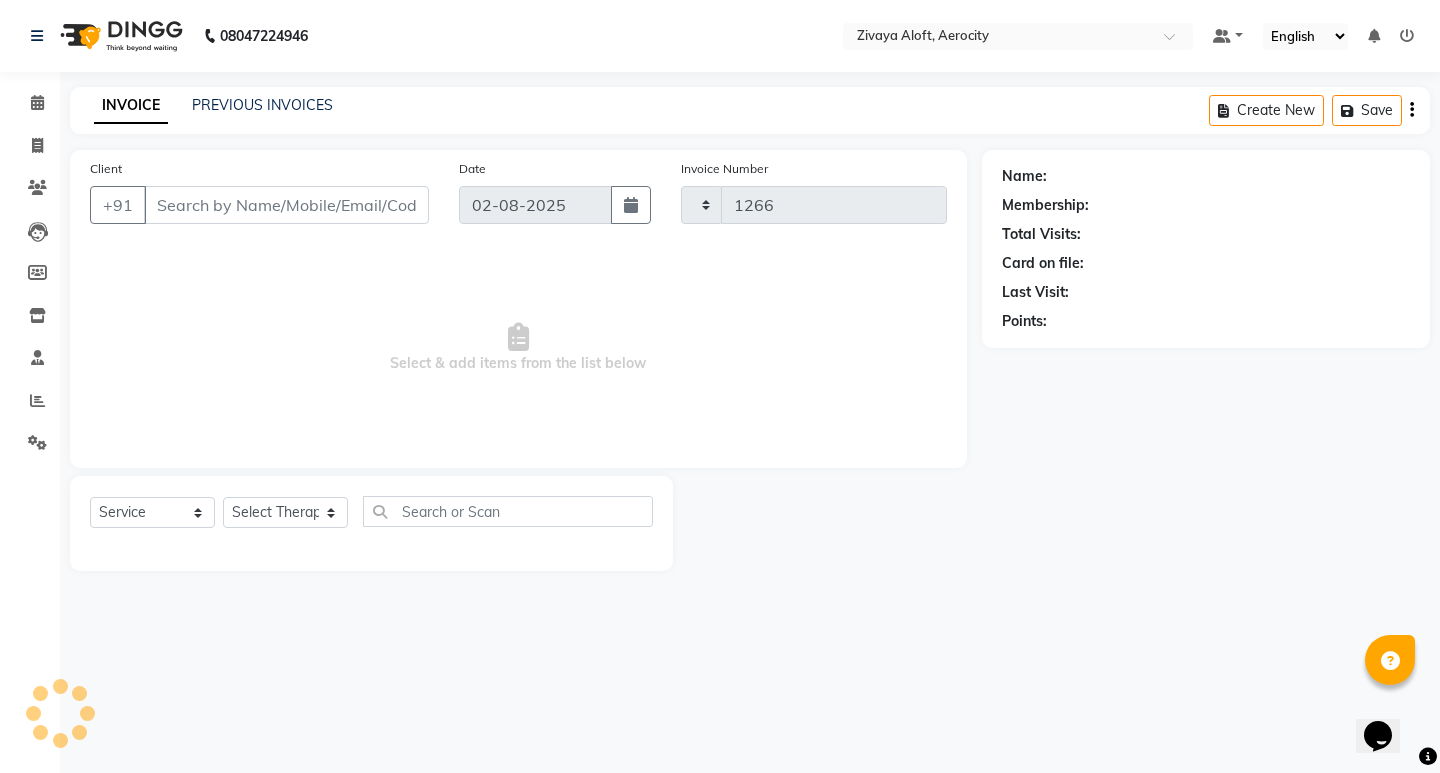 select on "6403" 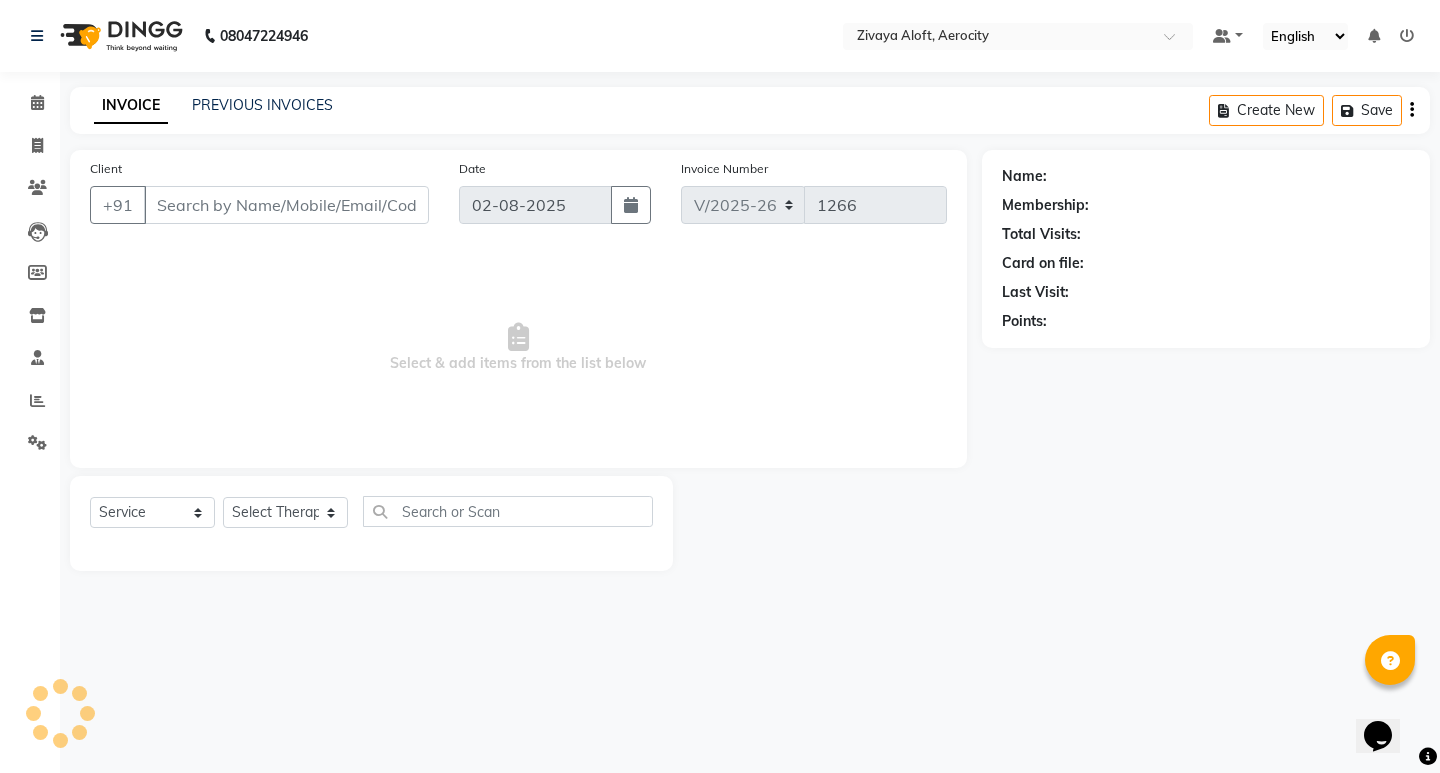 type on "[PHONE]" 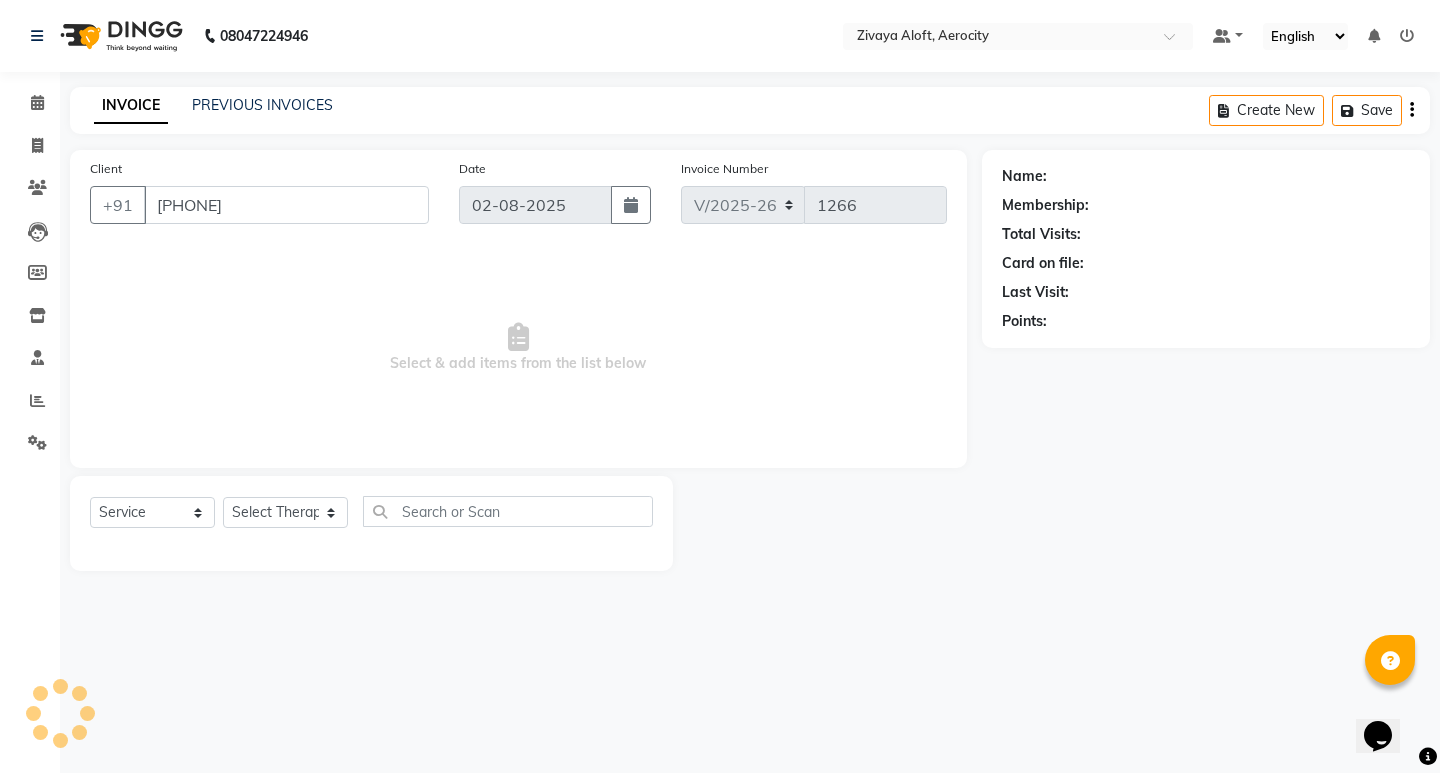 select on "48454" 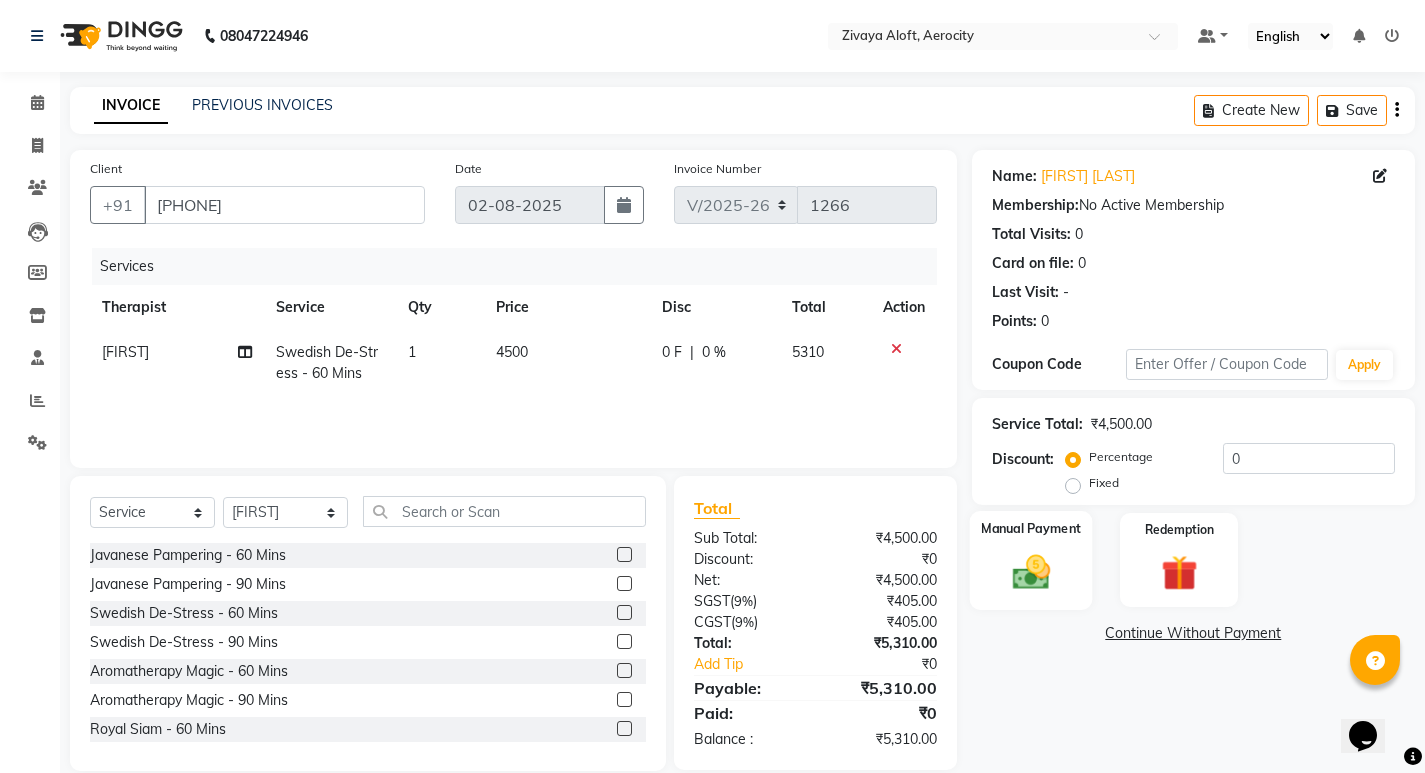 click 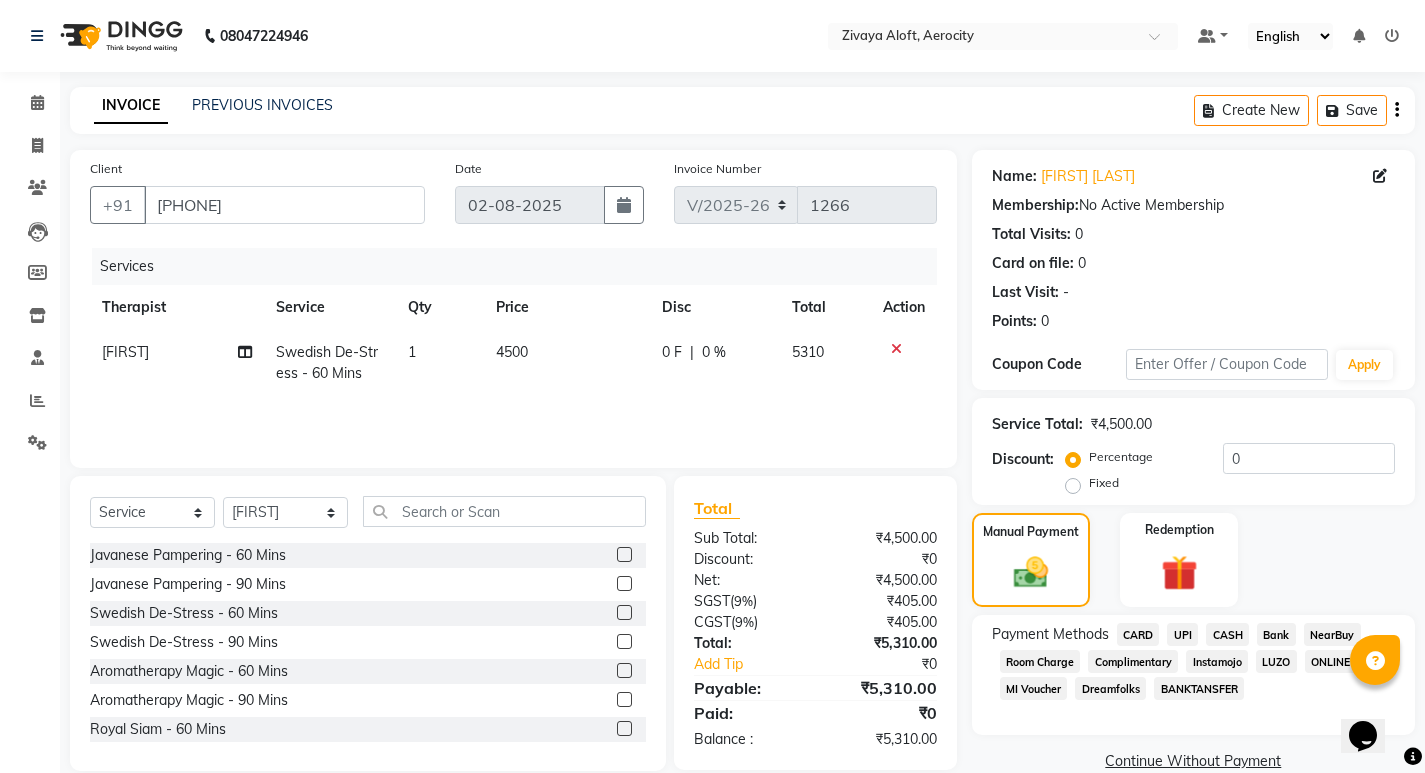 scroll, scrollTop: 33, scrollLeft: 0, axis: vertical 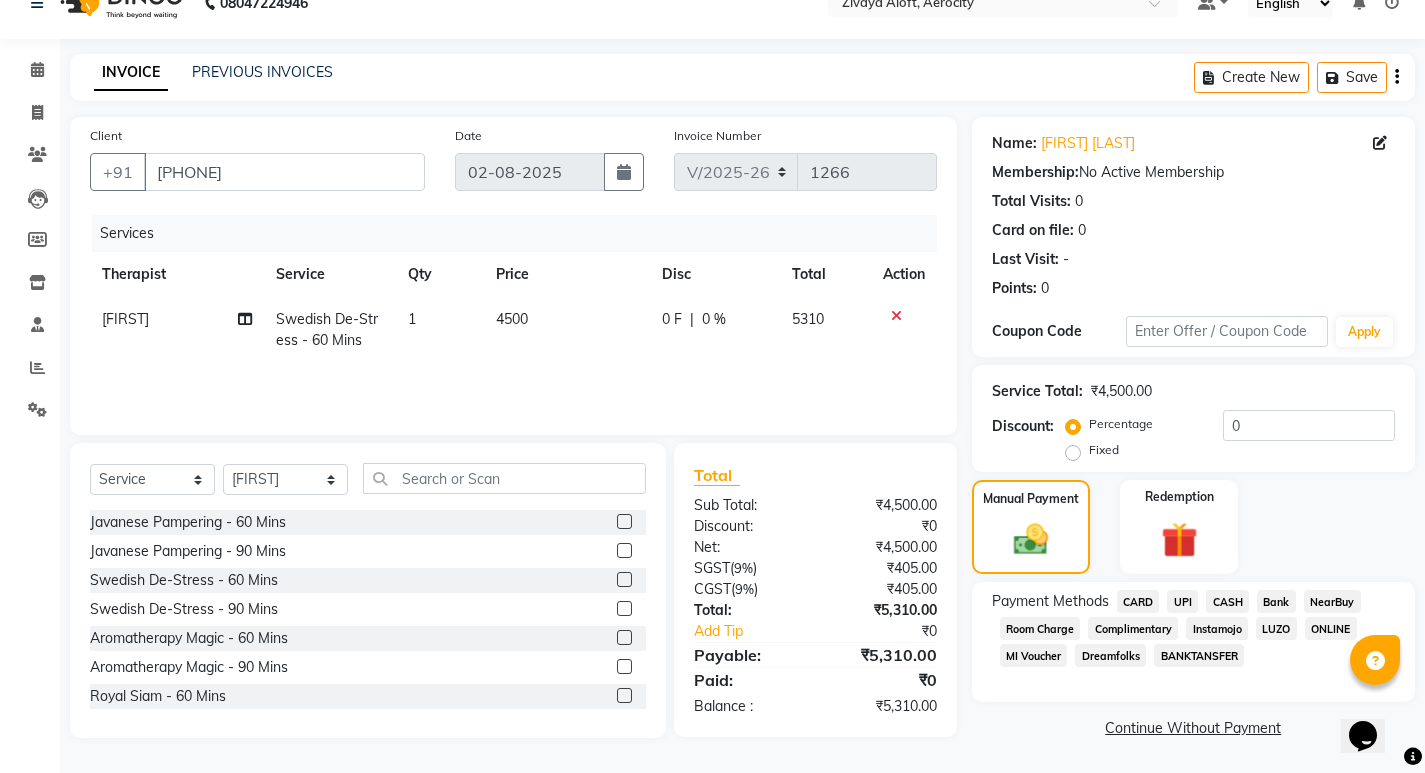 click on "NearBuy" 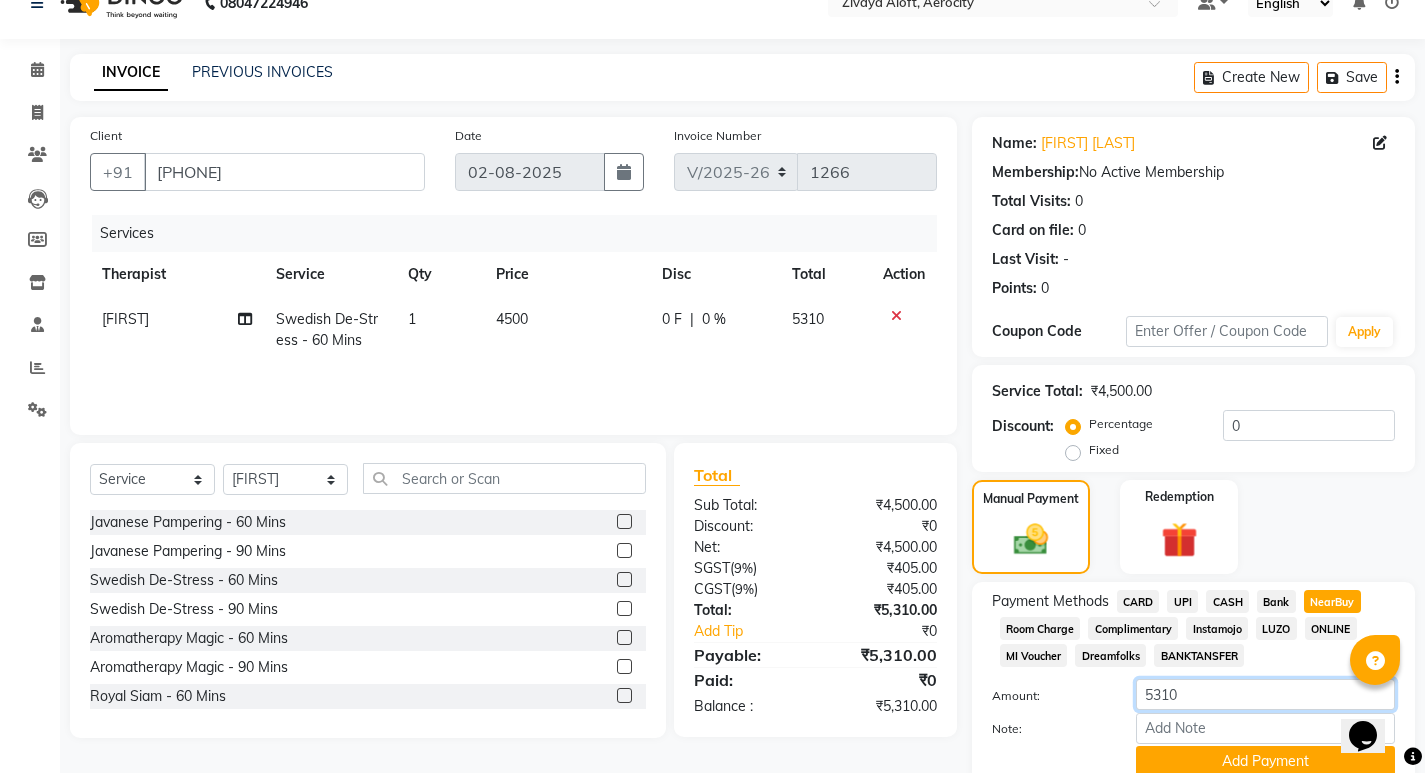 drag, startPoint x: 1189, startPoint y: 690, endPoint x: 1075, endPoint y: 695, distance: 114.1096 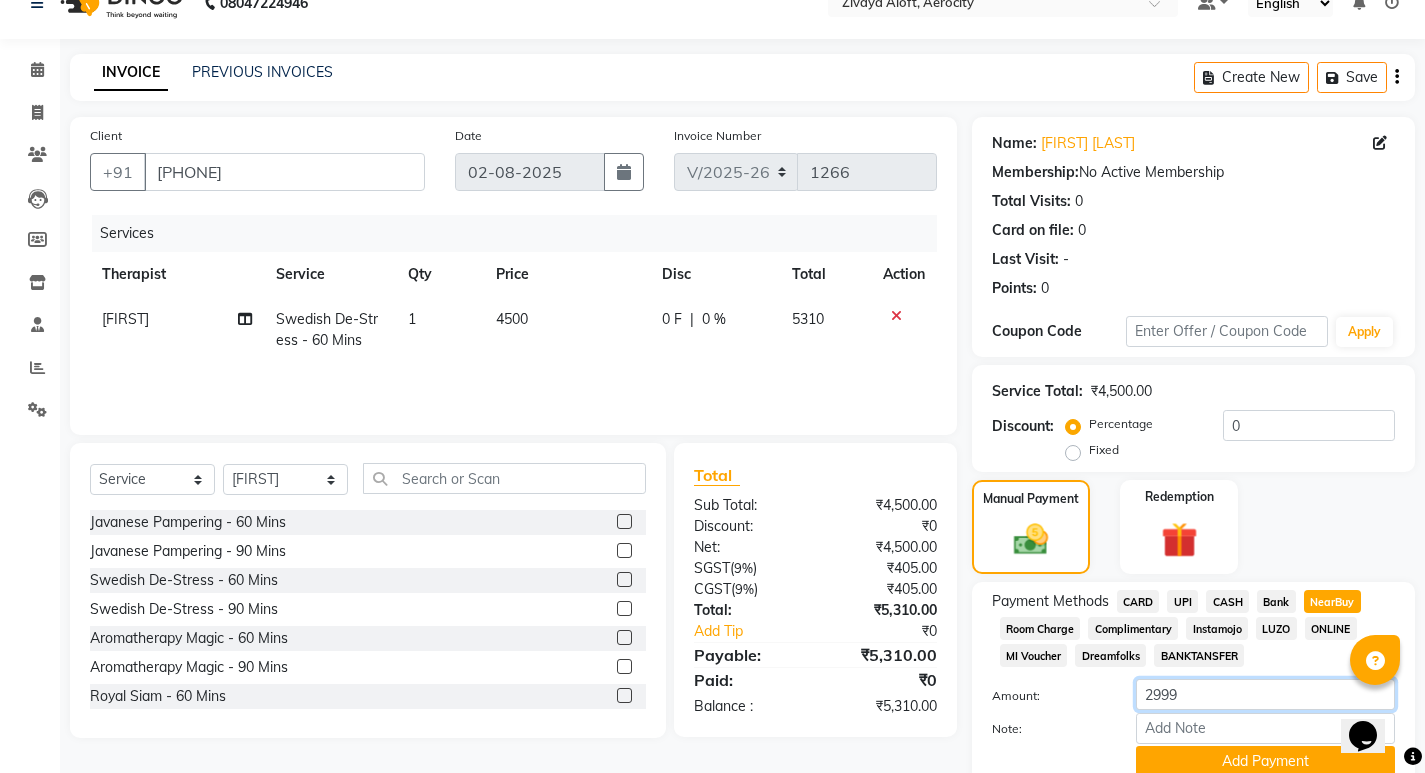 type on "2999" 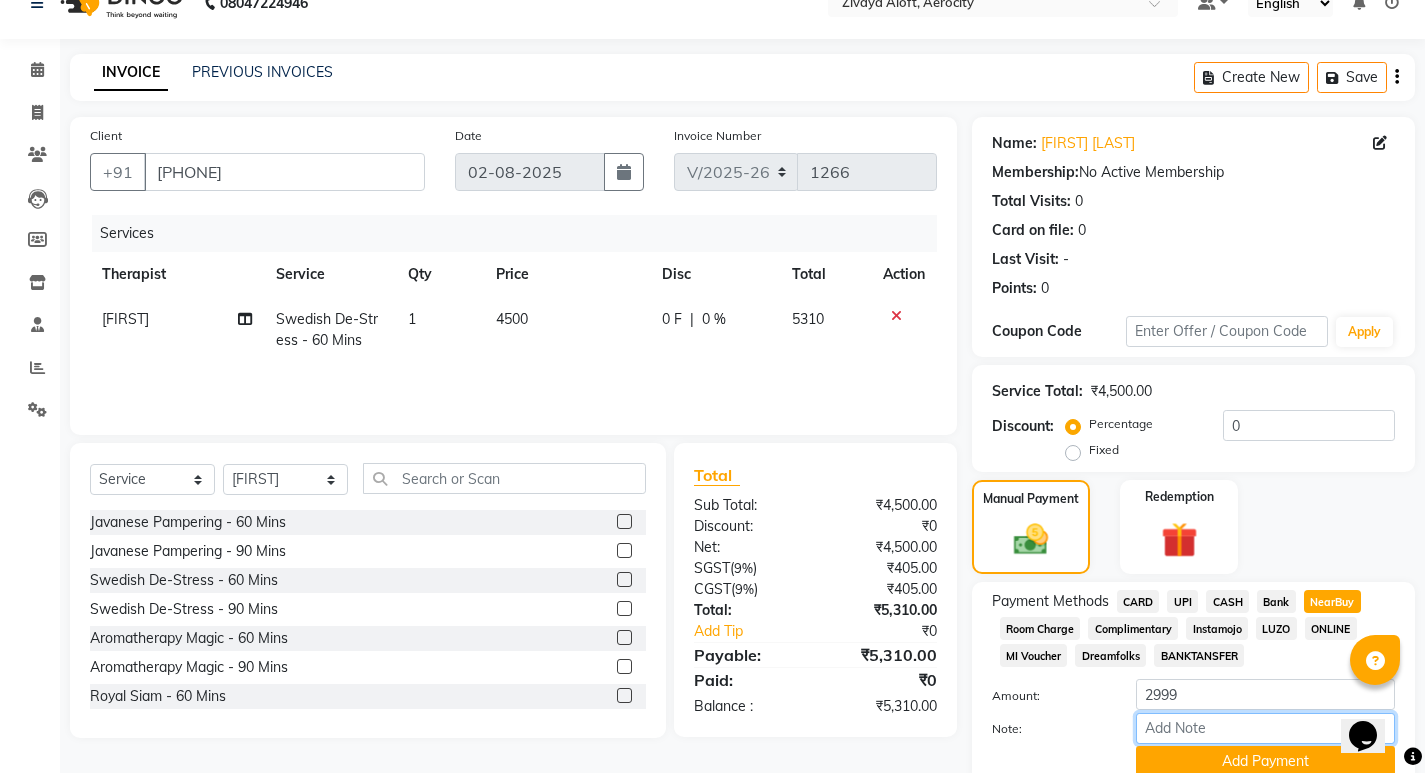 click on "Note:" at bounding box center [1265, 728] 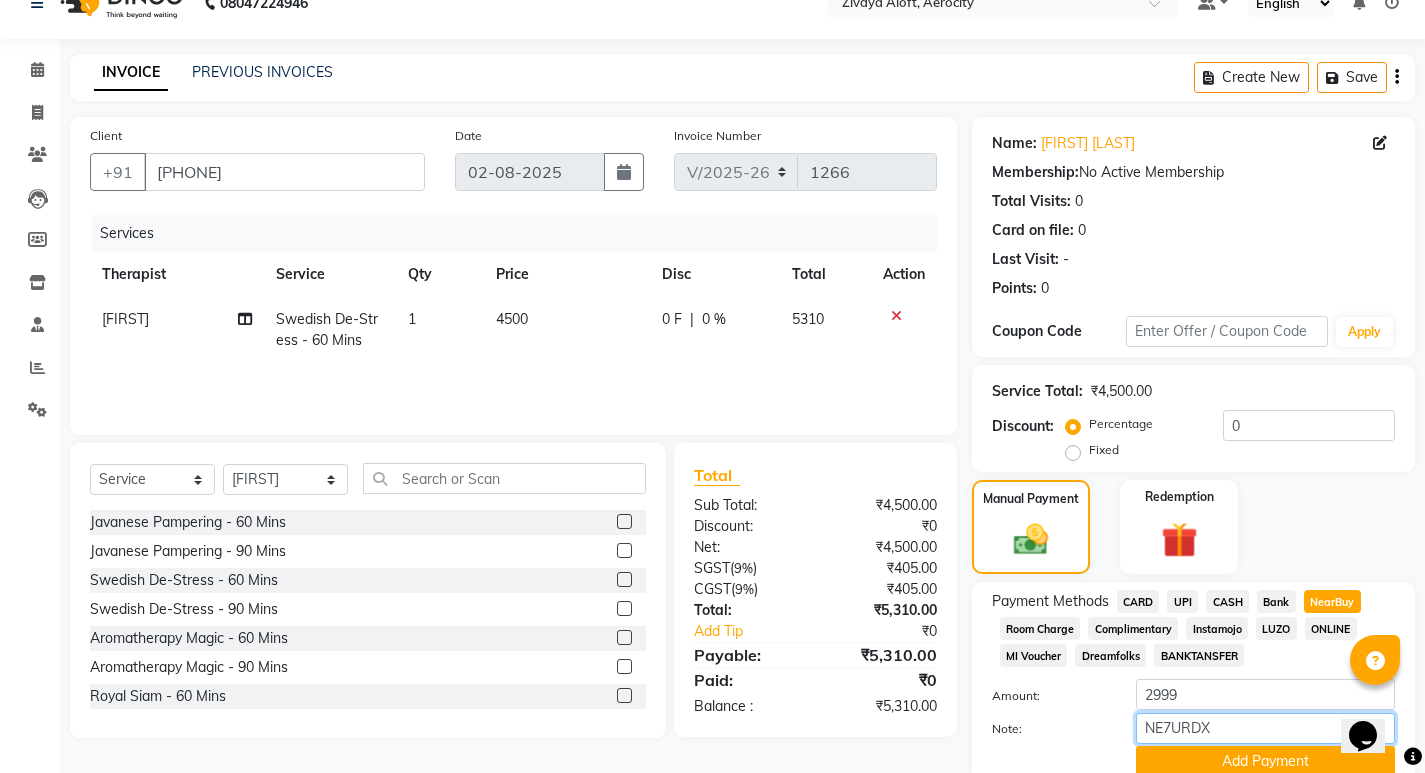 type on "NE7URDX" 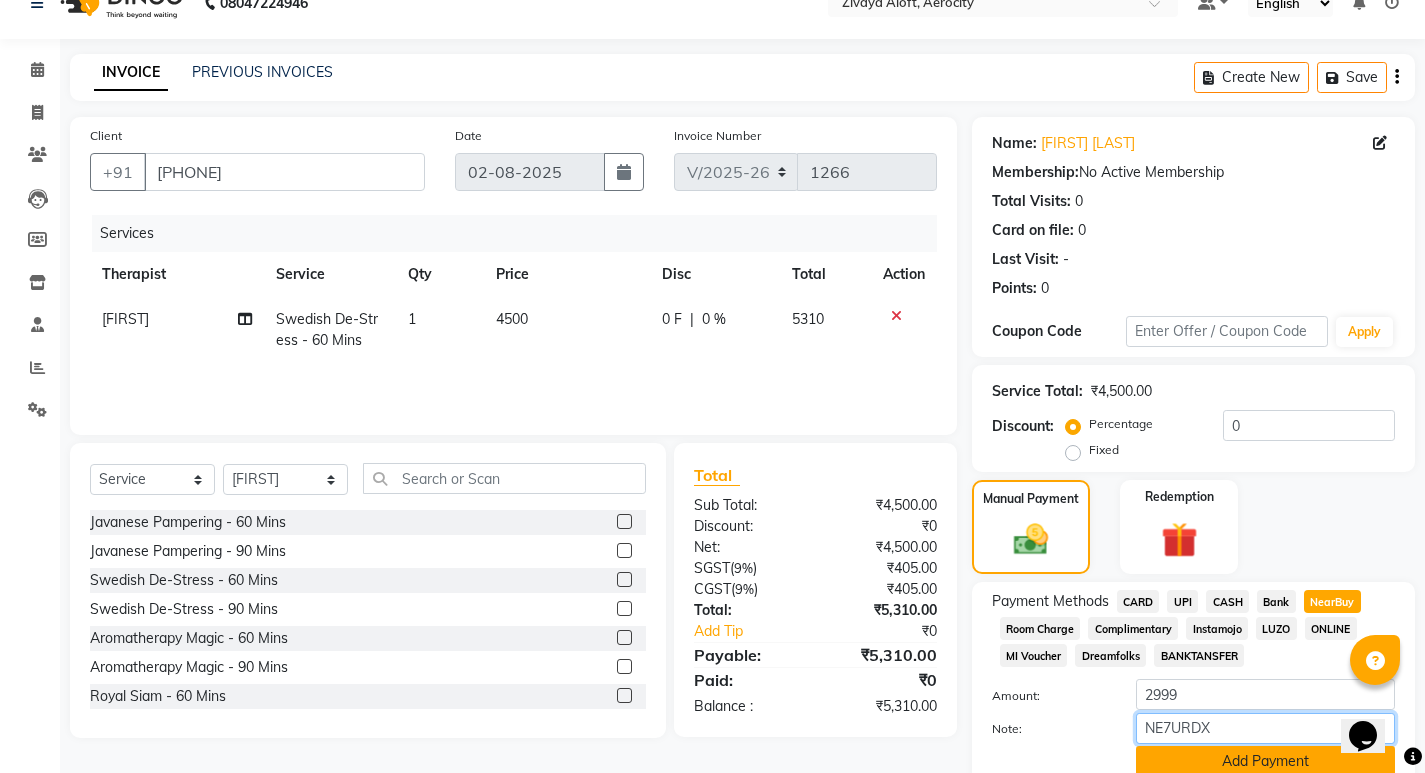 scroll, scrollTop: 116, scrollLeft: 0, axis: vertical 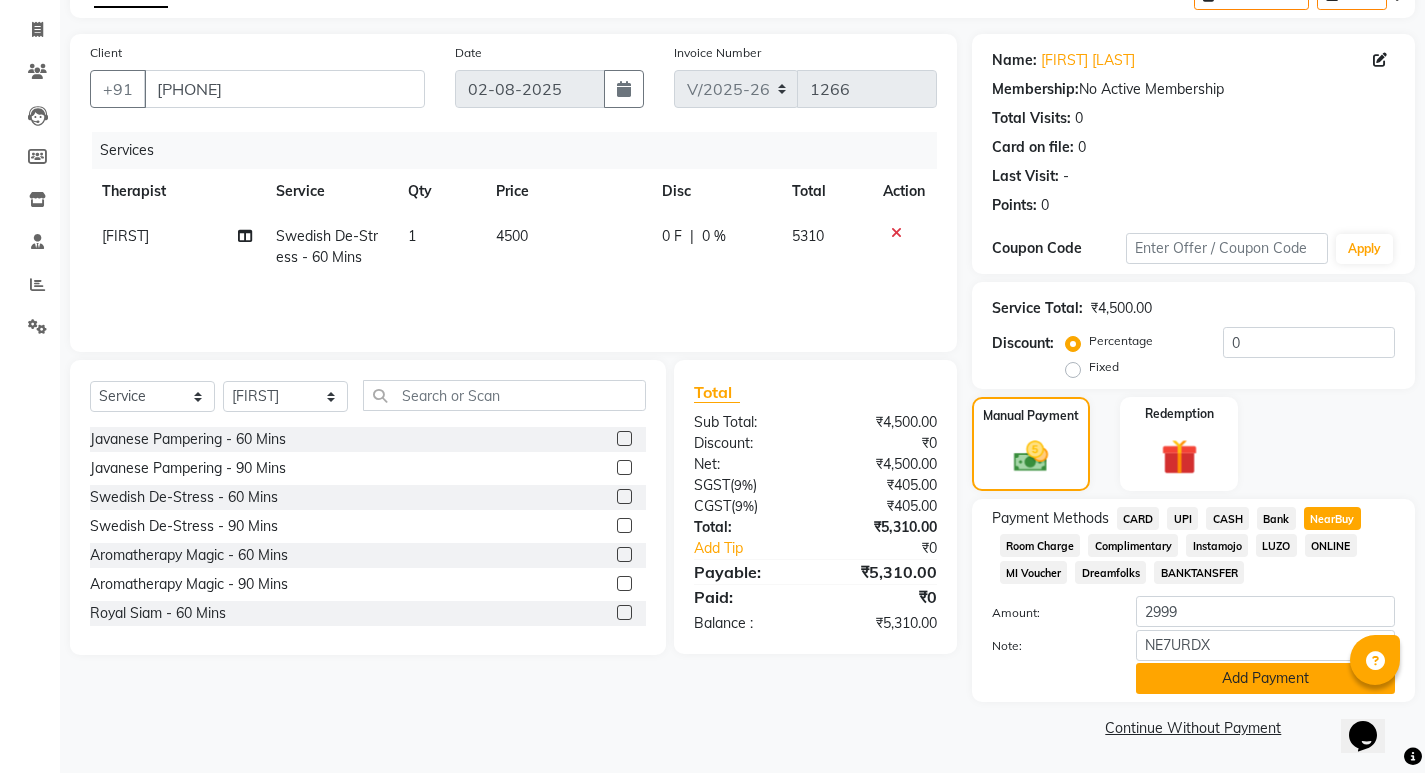 click on "Add Payment" 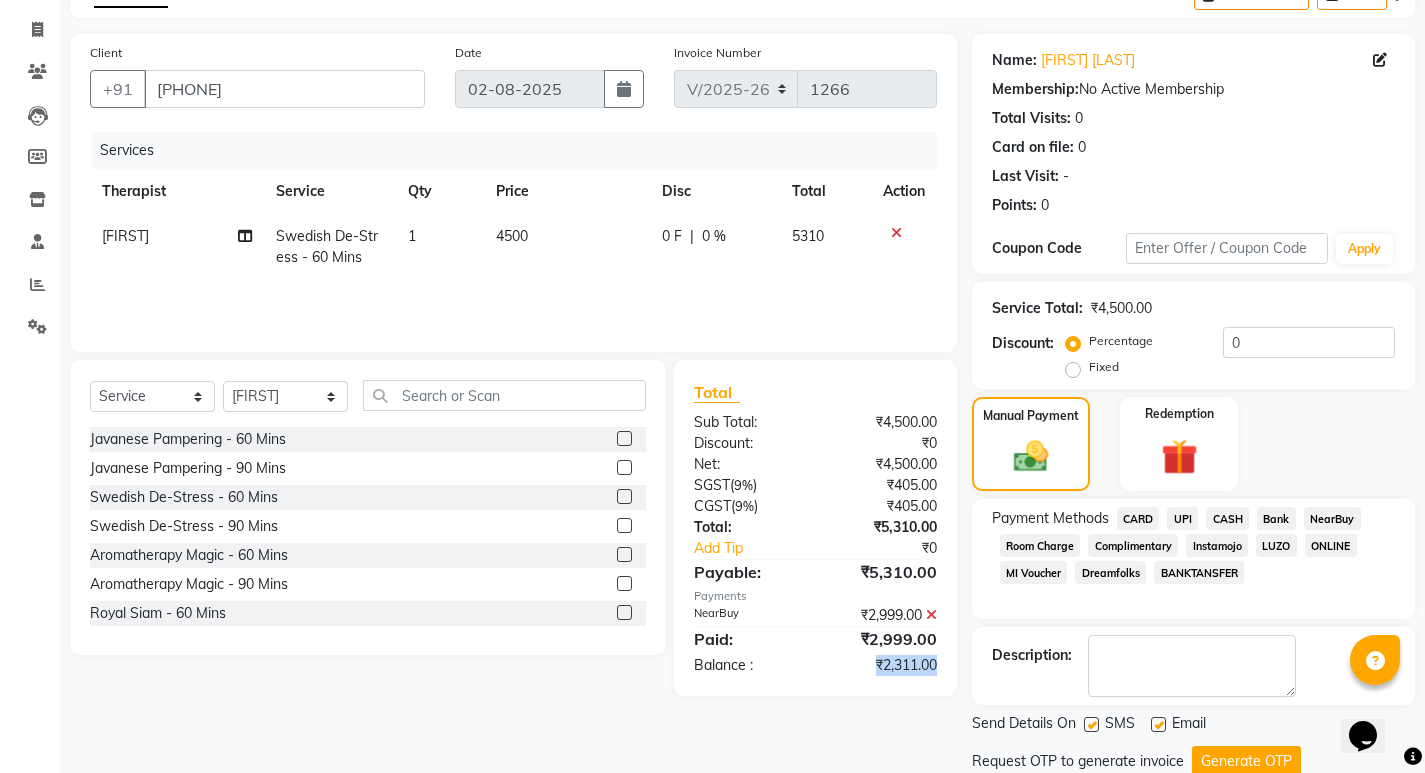 drag, startPoint x: 871, startPoint y: 666, endPoint x: 954, endPoint y: 676, distance: 83.60024 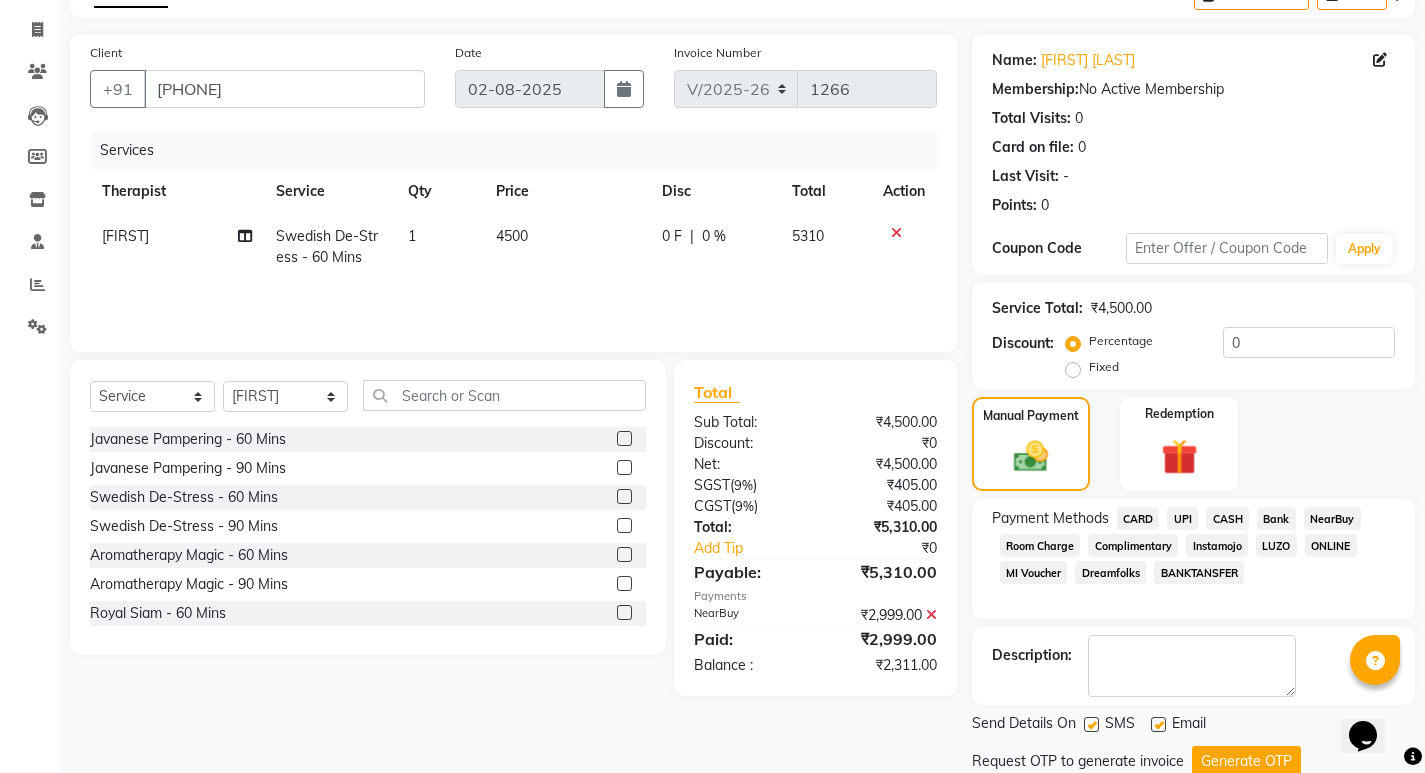 click on "Fixed" 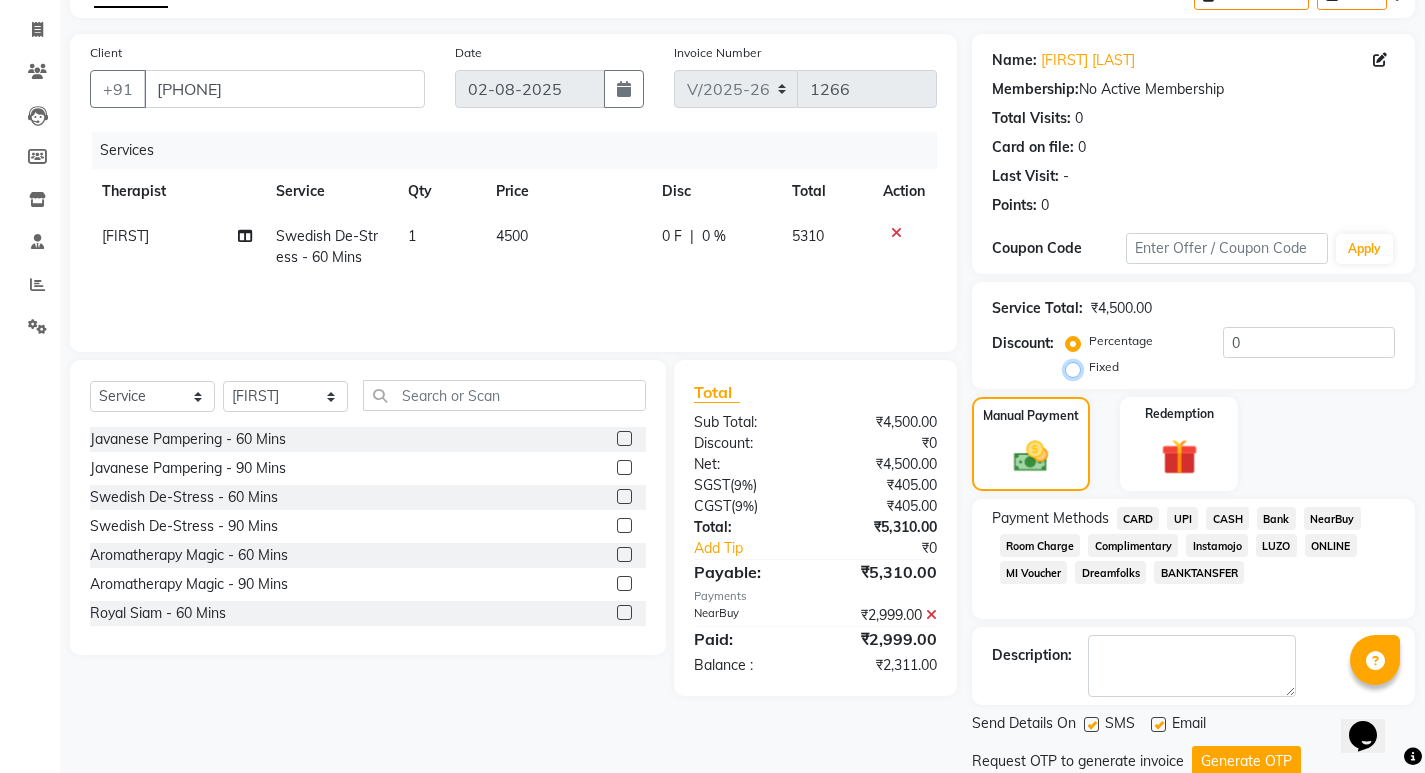 click on "Fixed" at bounding box center (1077, 367) 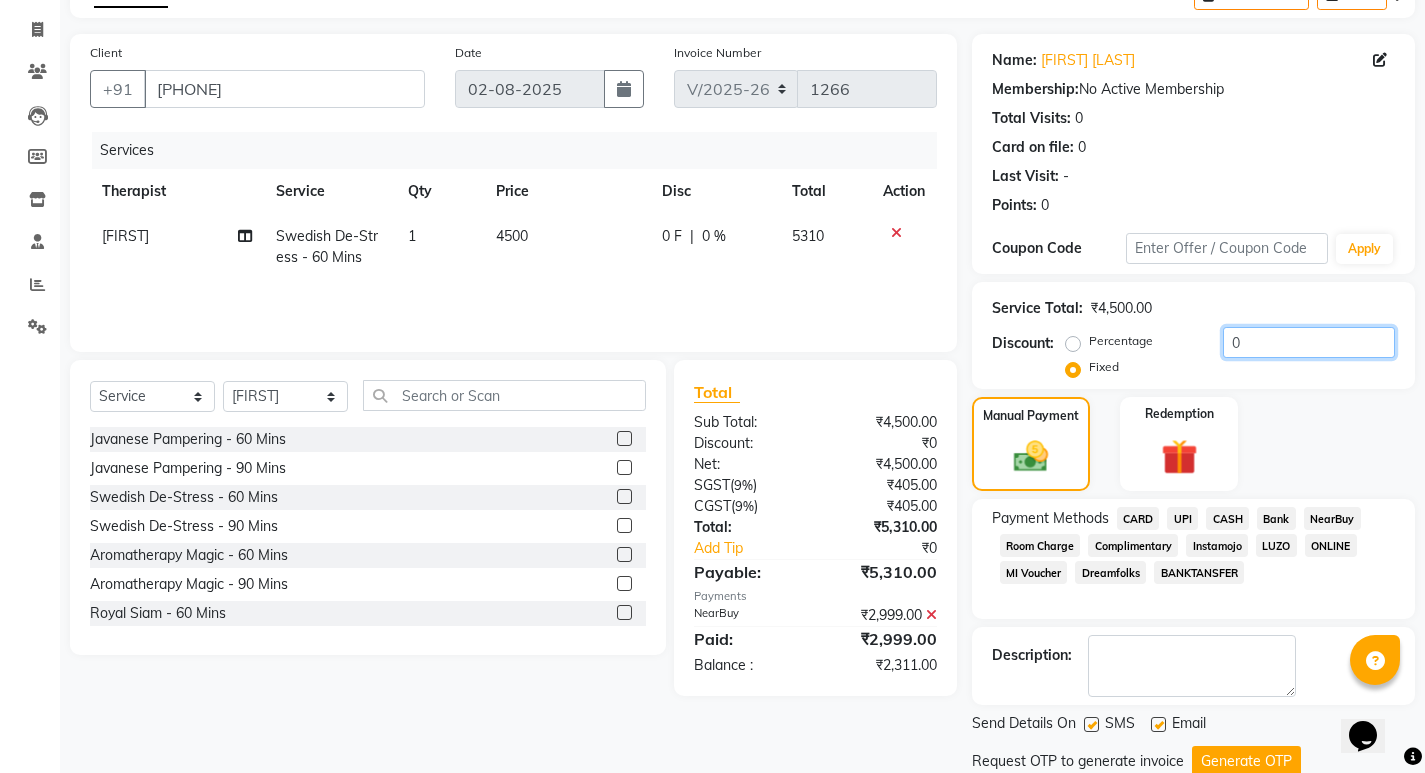 drag, startPoint x: 1251, startPoint y: 340, endPoint x: 1206, endPoint y: 346, distance: 45.39824 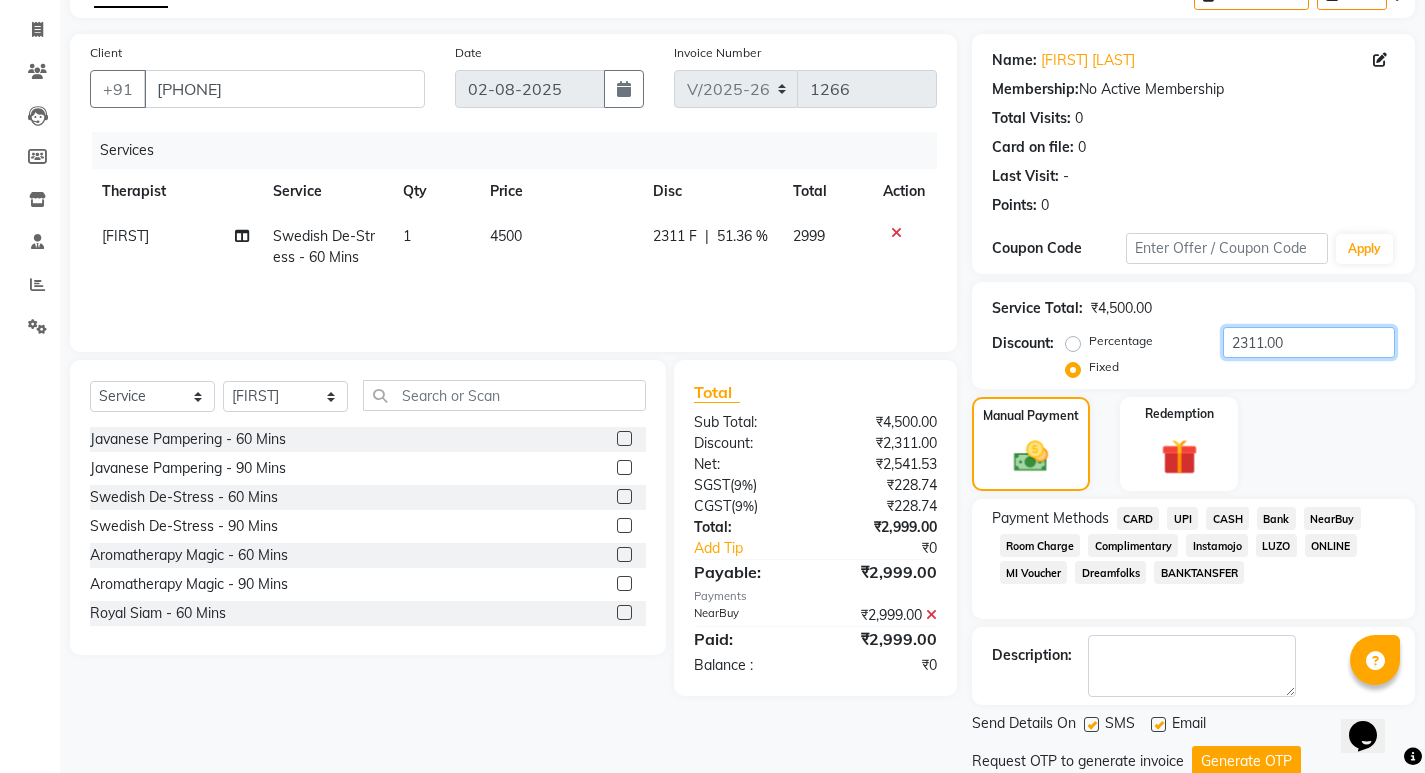 scroll, scrollTop: 185, scrollLeft: 0, axis: vertical 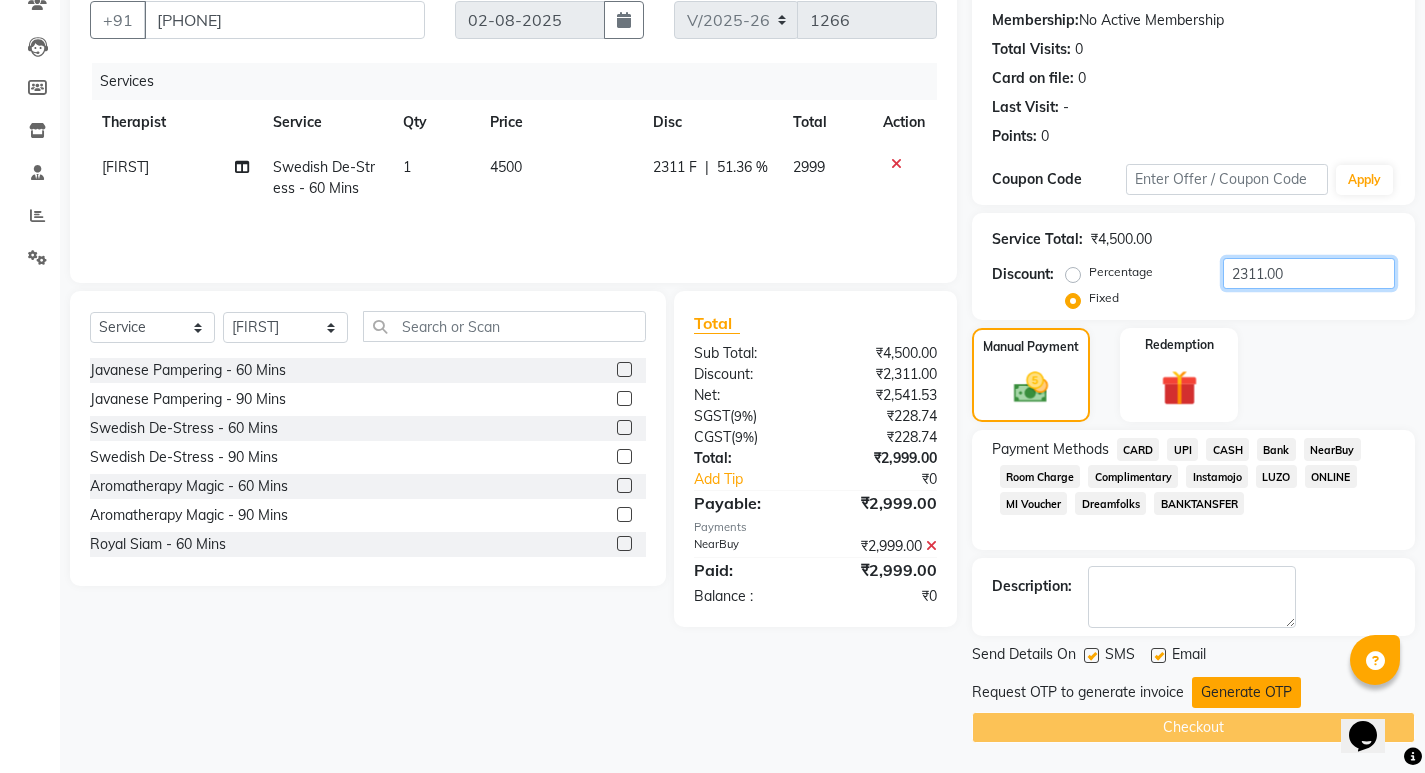 type on "2311.00" 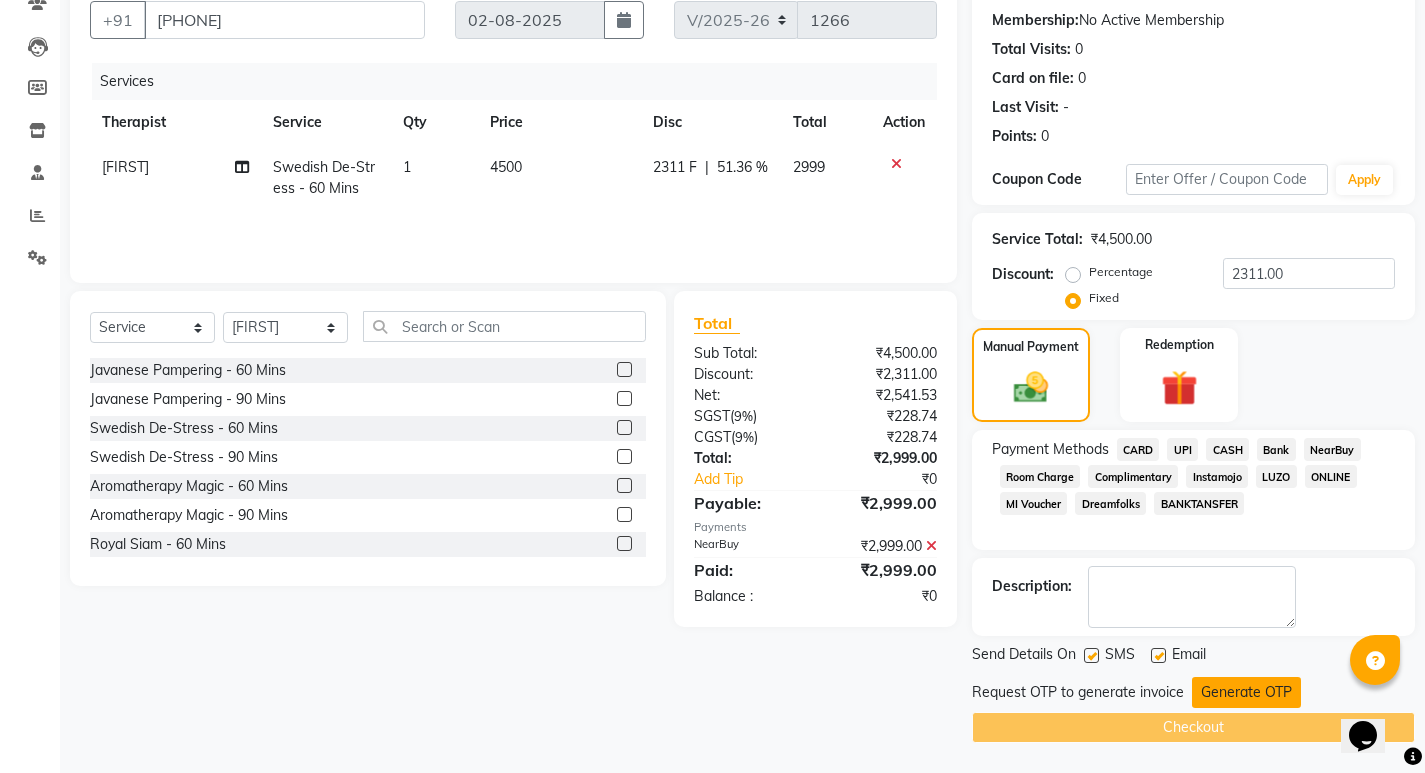 click on "Generate OTP" 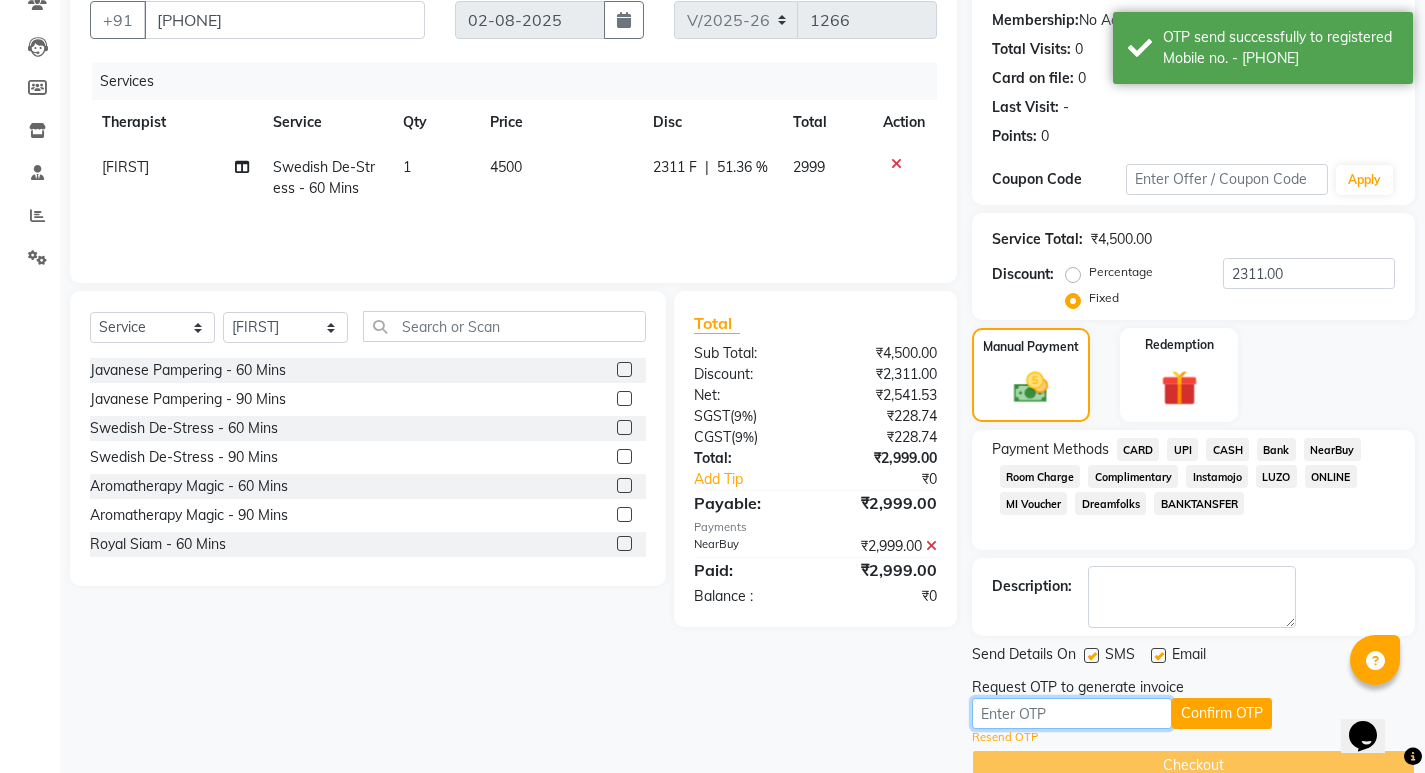 click at bounding box center (1072, 713) 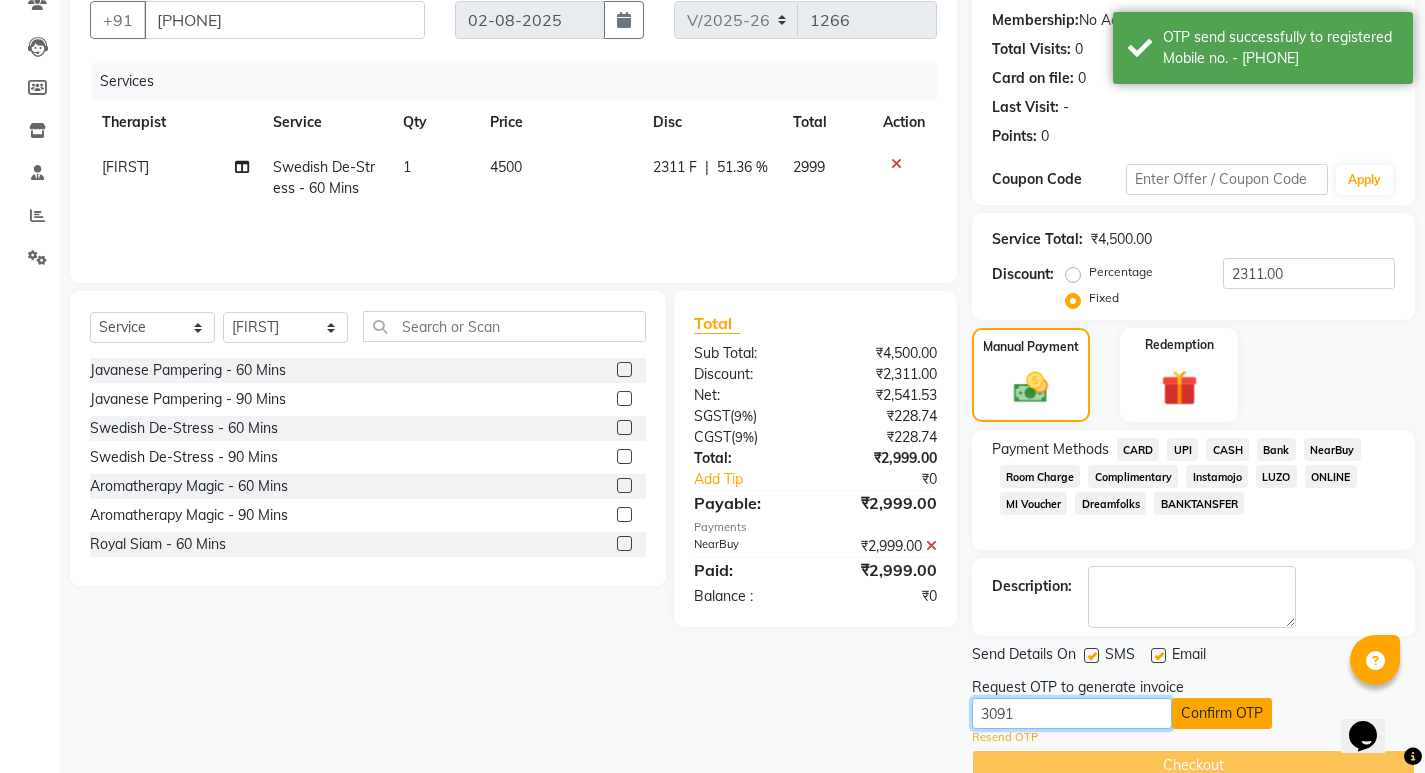 type on "3091" 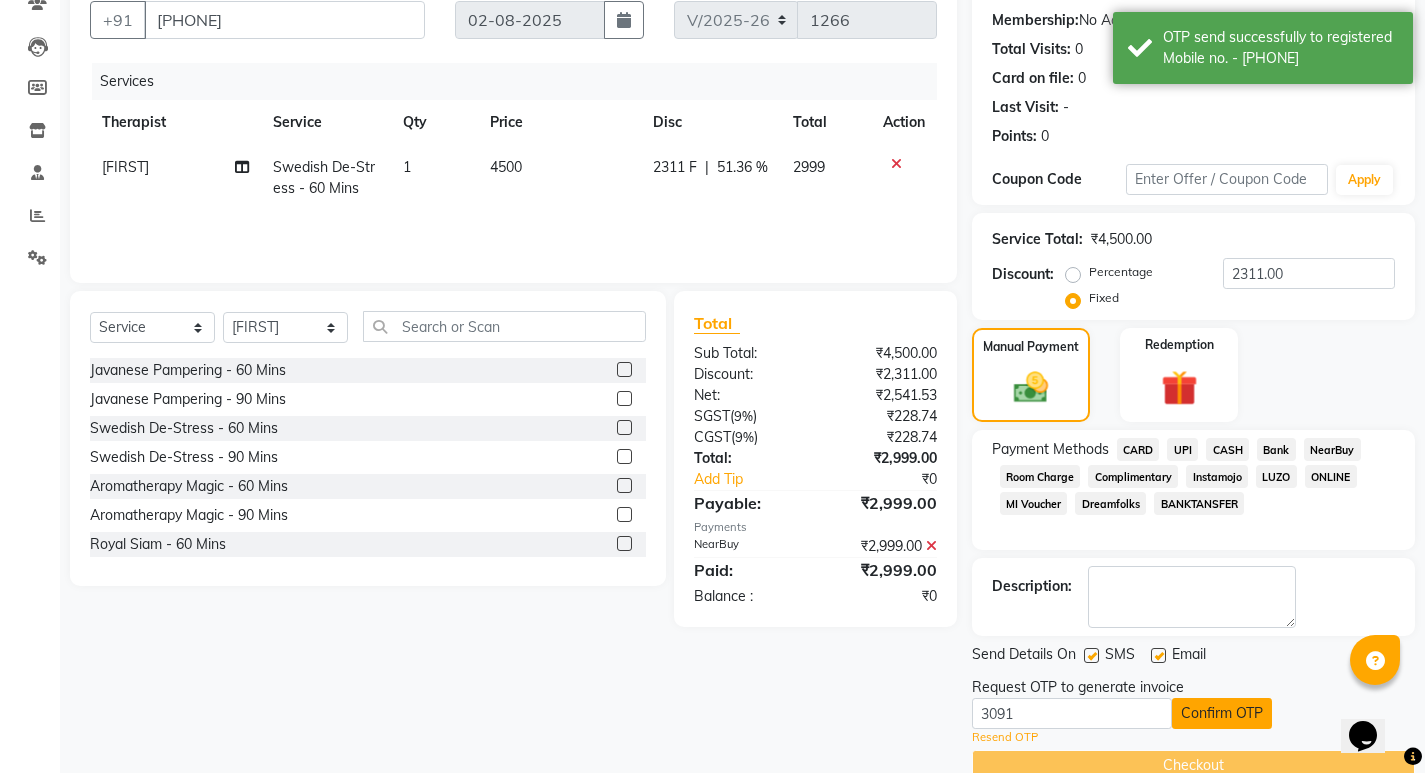click on "Confirm OTP" 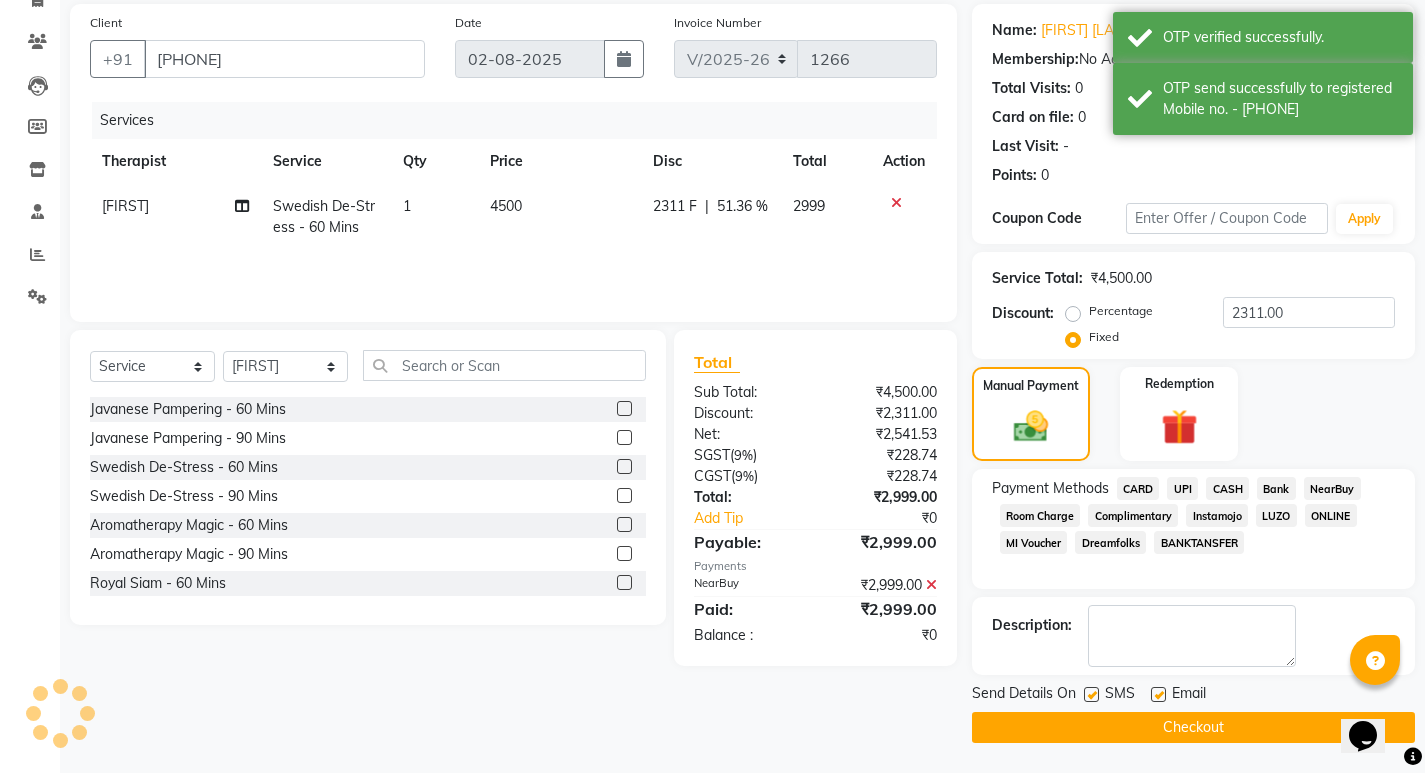 scroll, scrollTop: 146, scrollLeft: 0, axis: vertical 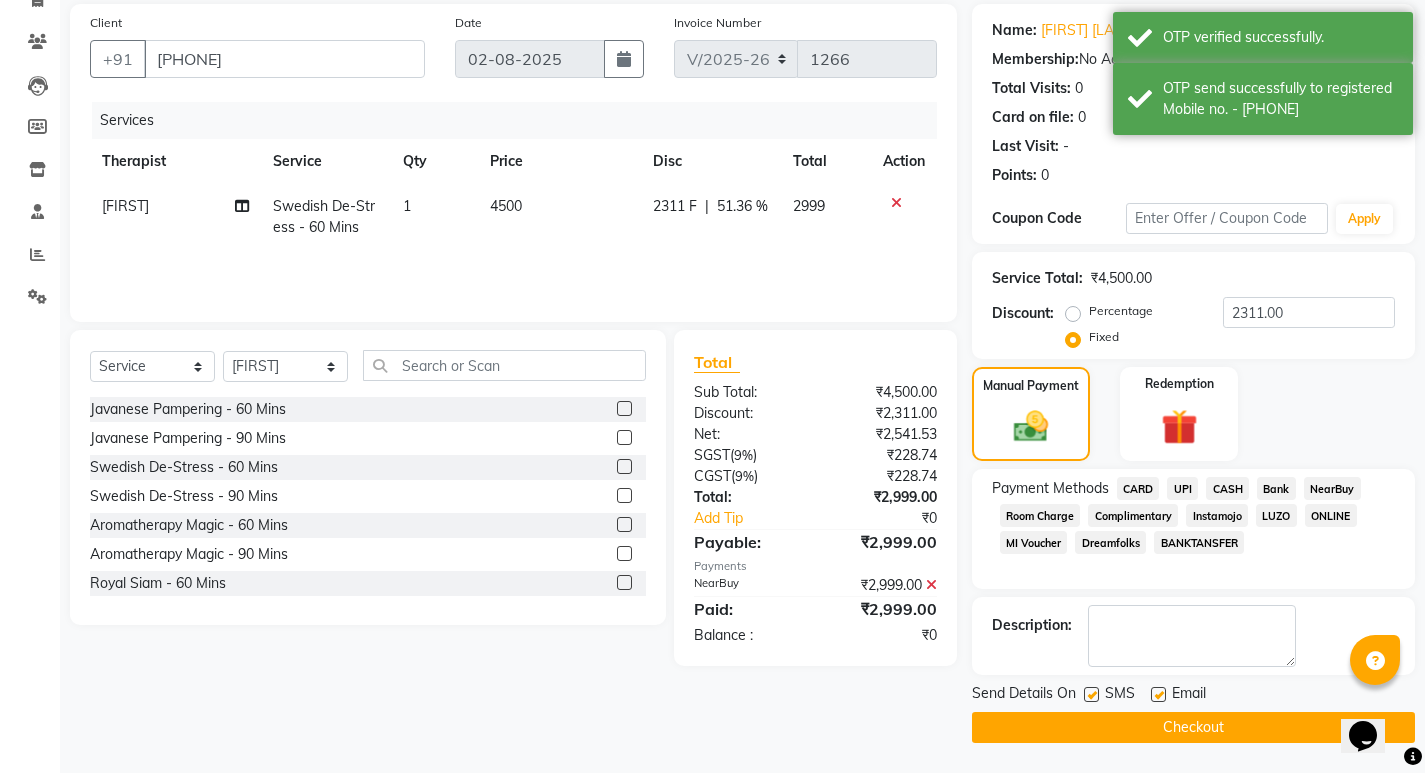 click on "Checkout" 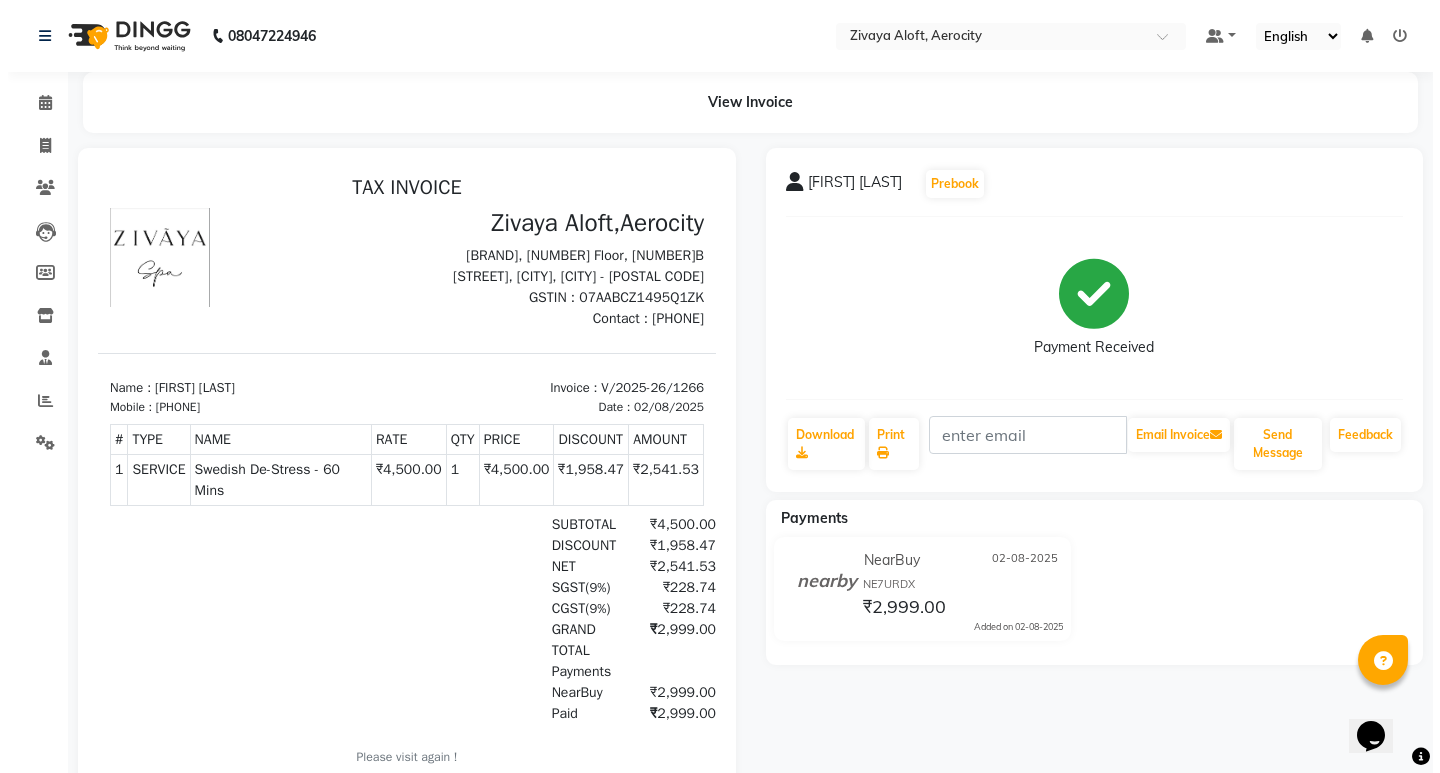 scroll, scrollTop: 0, scrollLeft: 0, axis: both 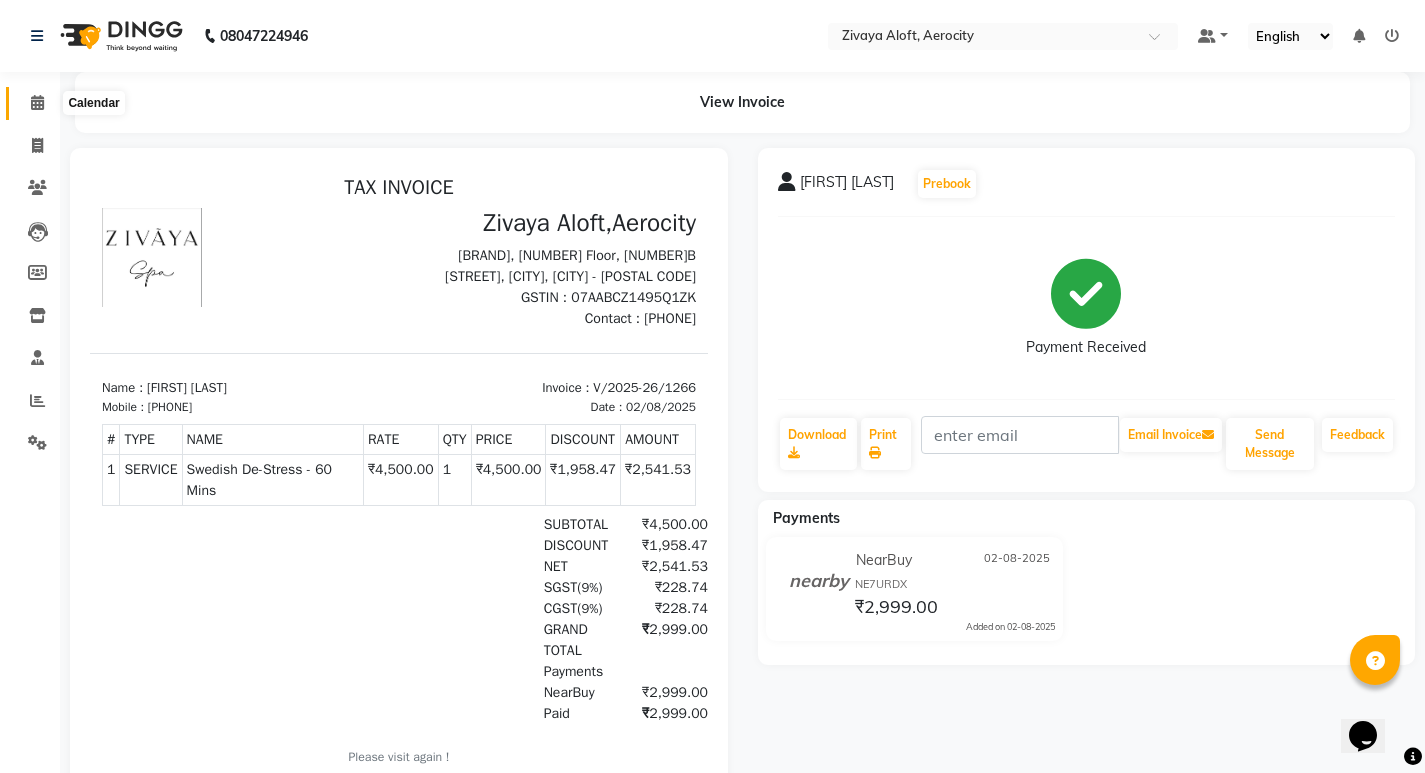 click 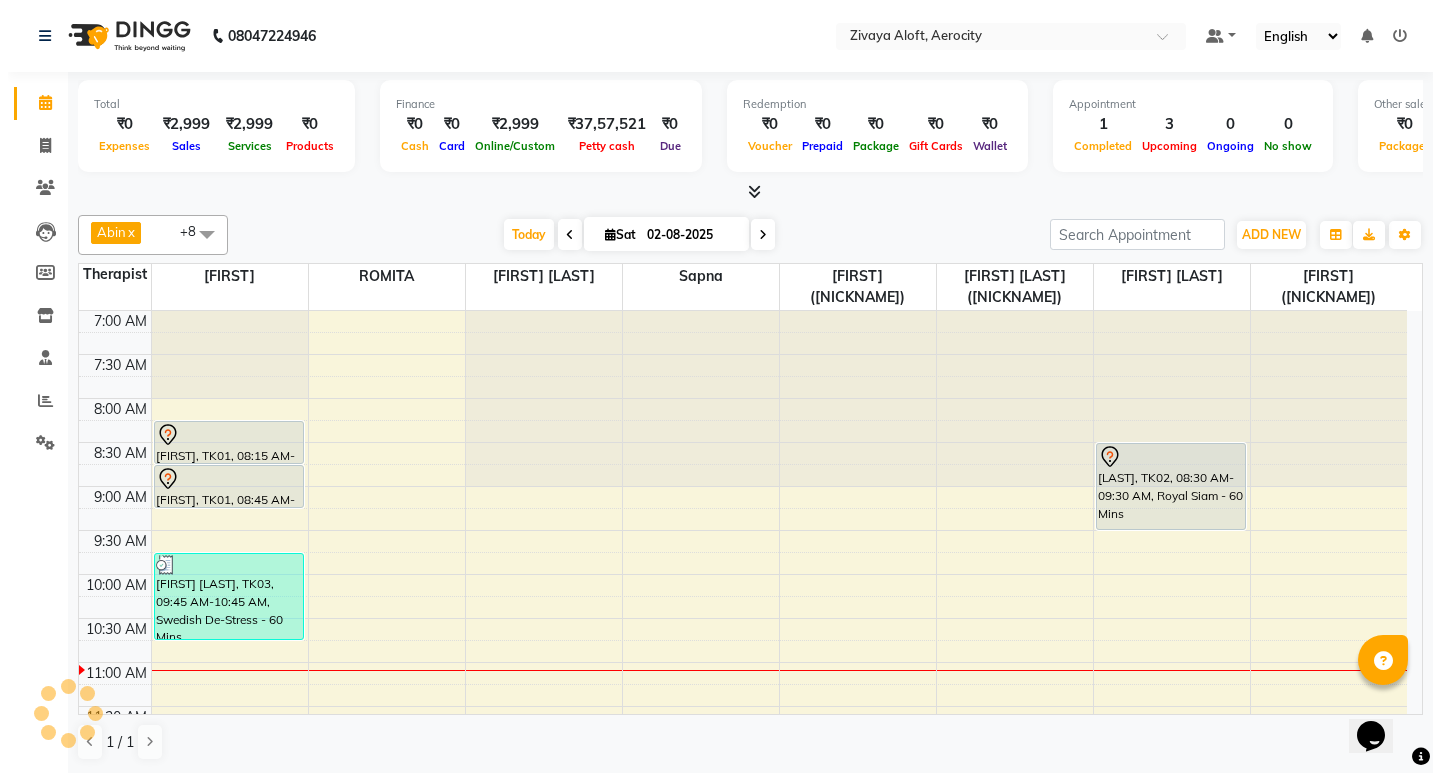 scroll, scrollTop: 0, scrollLeft: 0, axis: both 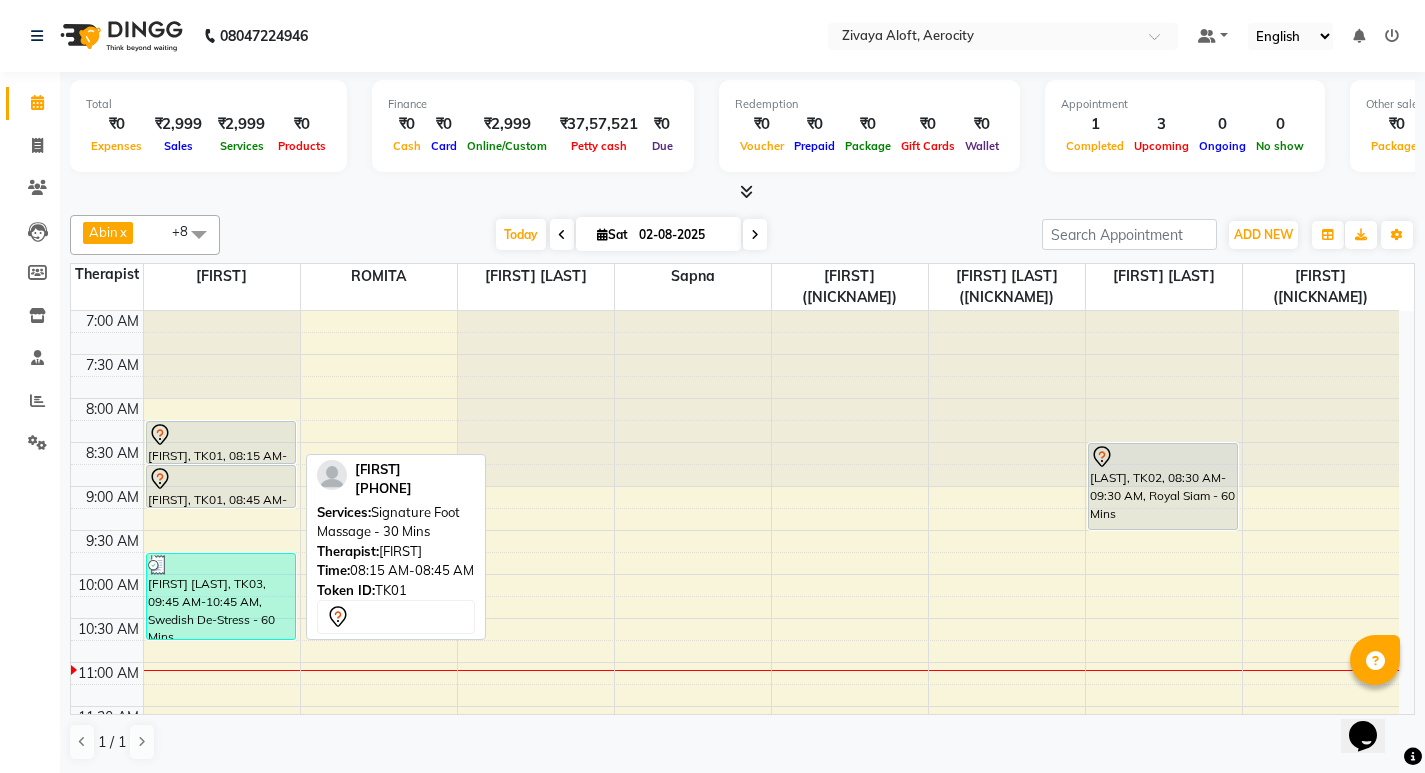 click on "[FIRST], TK01, 08:15 AM-08:45 AM, Signature Foot Massage - 30 Mins" at bounding box center [221, 442] 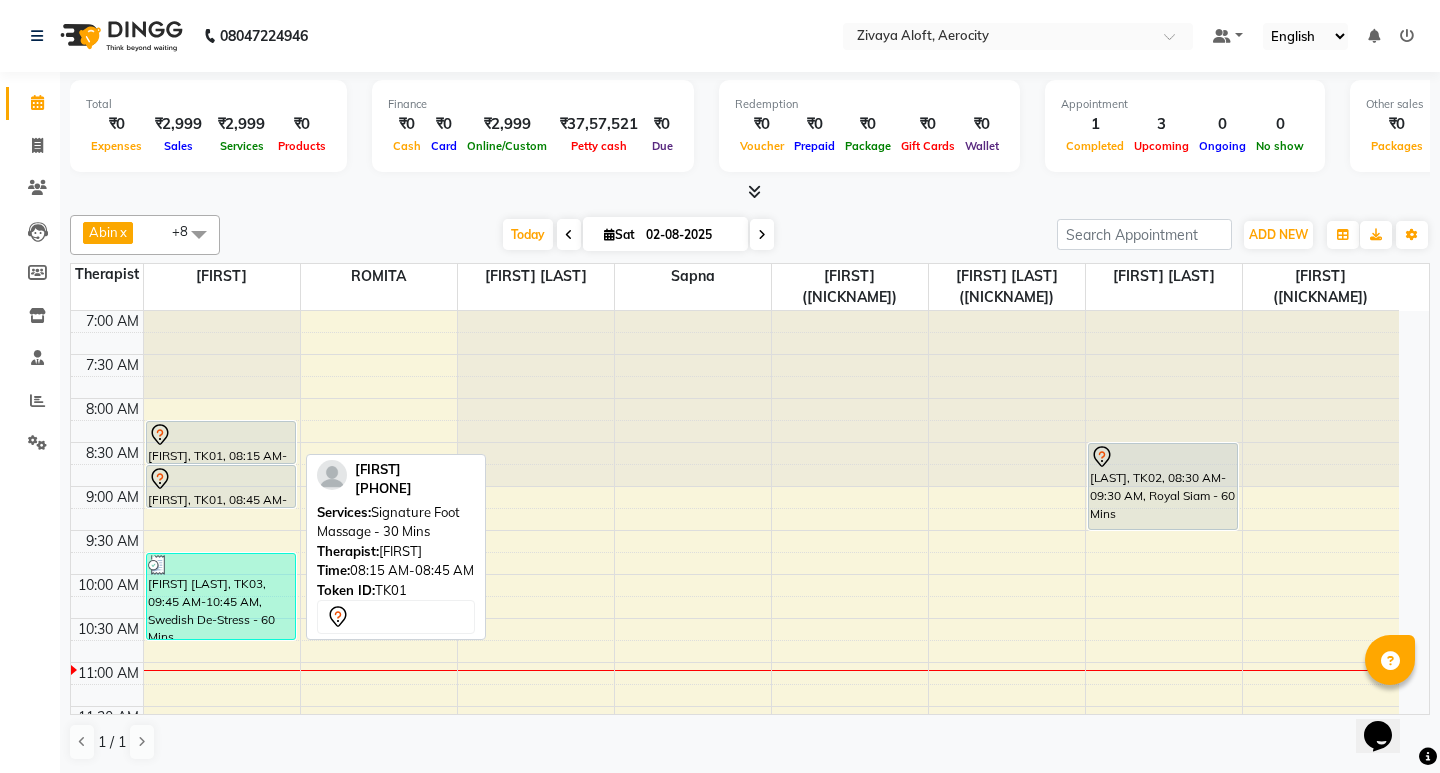 select on "7" 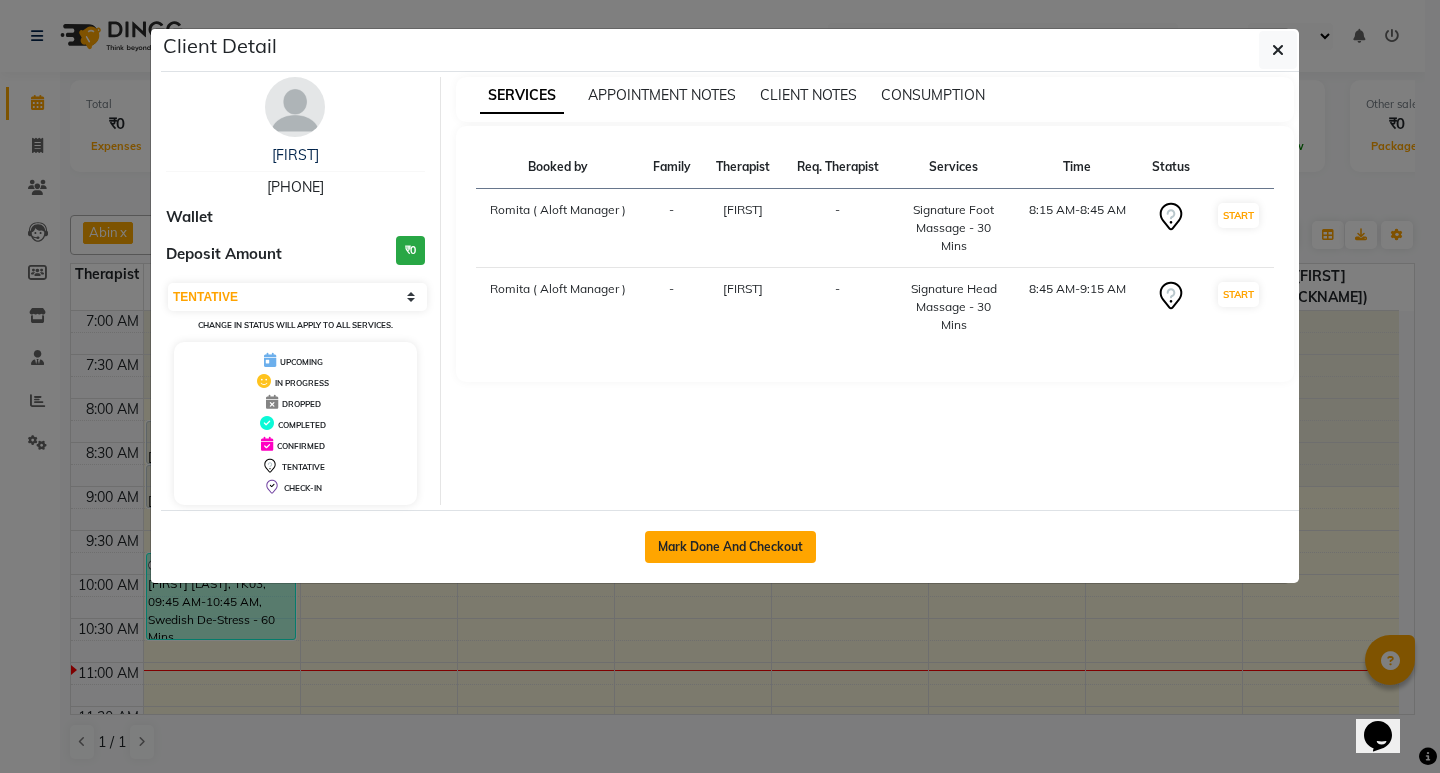 click on "Mark Done And Checkout" 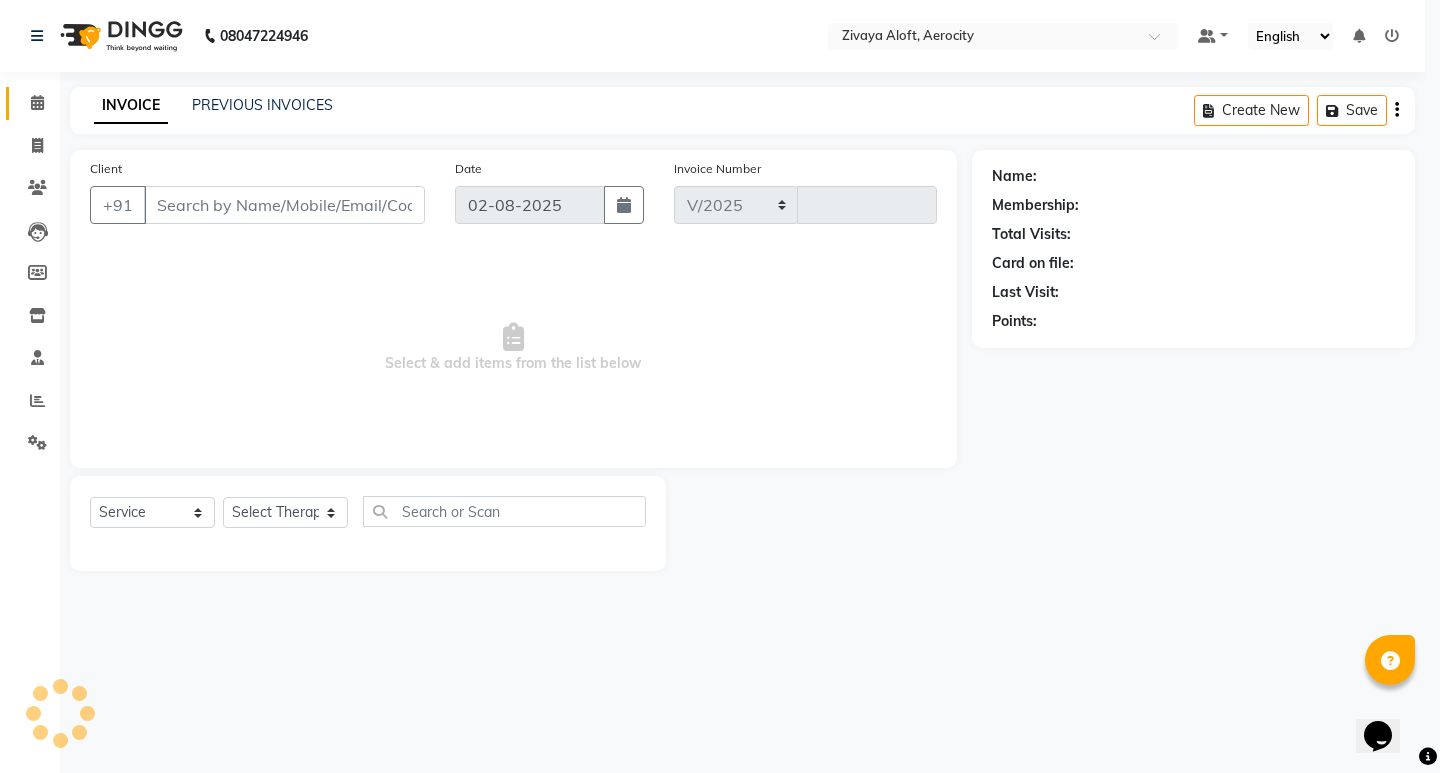 select on "6403" 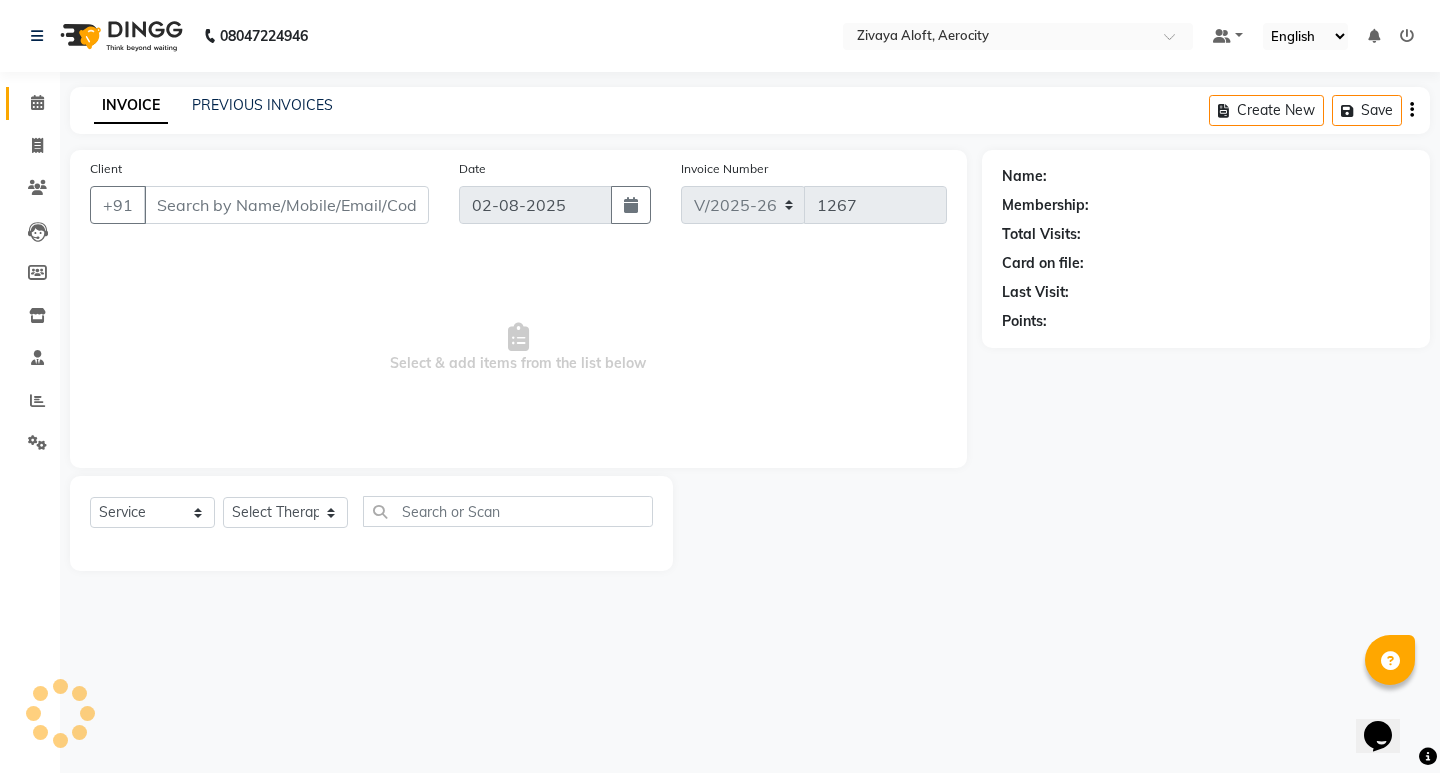 type on "[PHONE]" 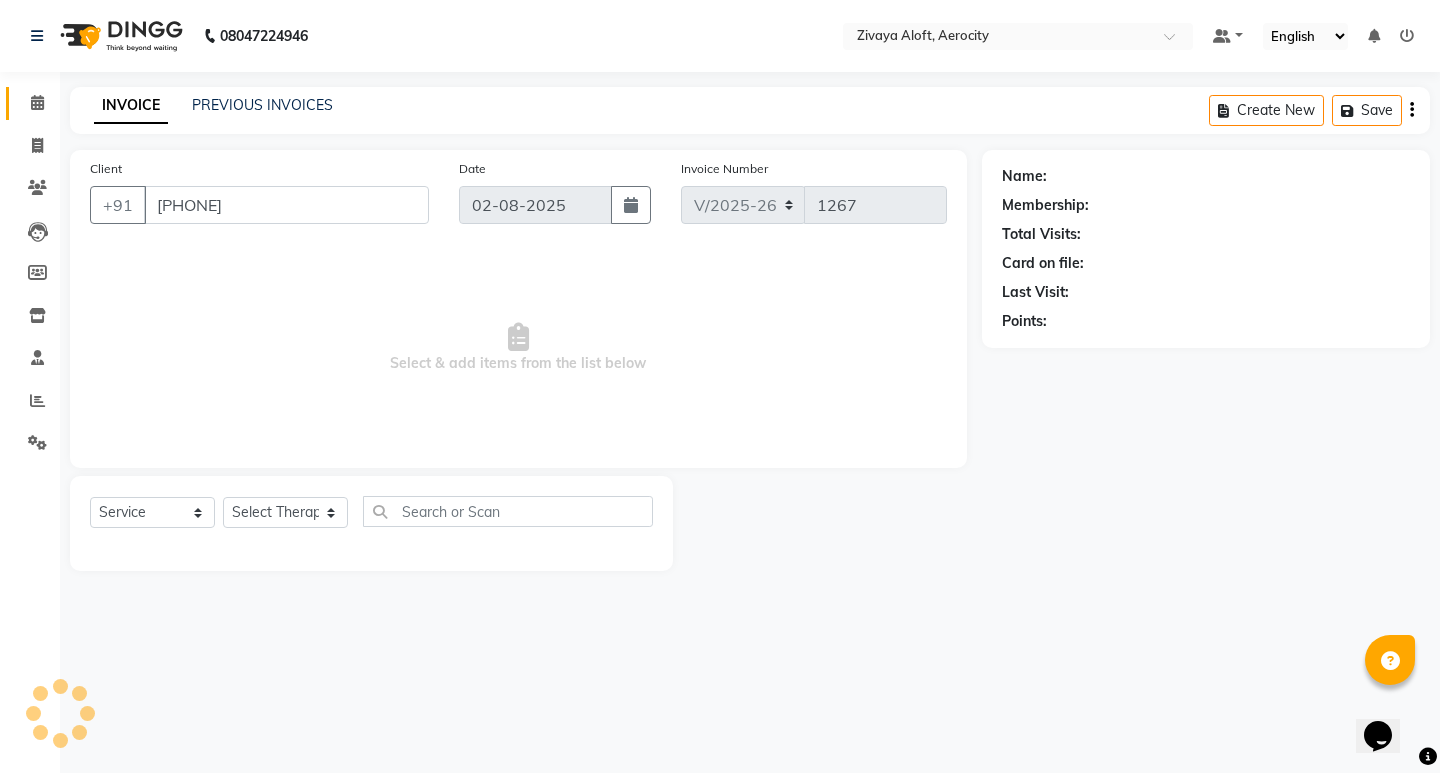 select on "48454" 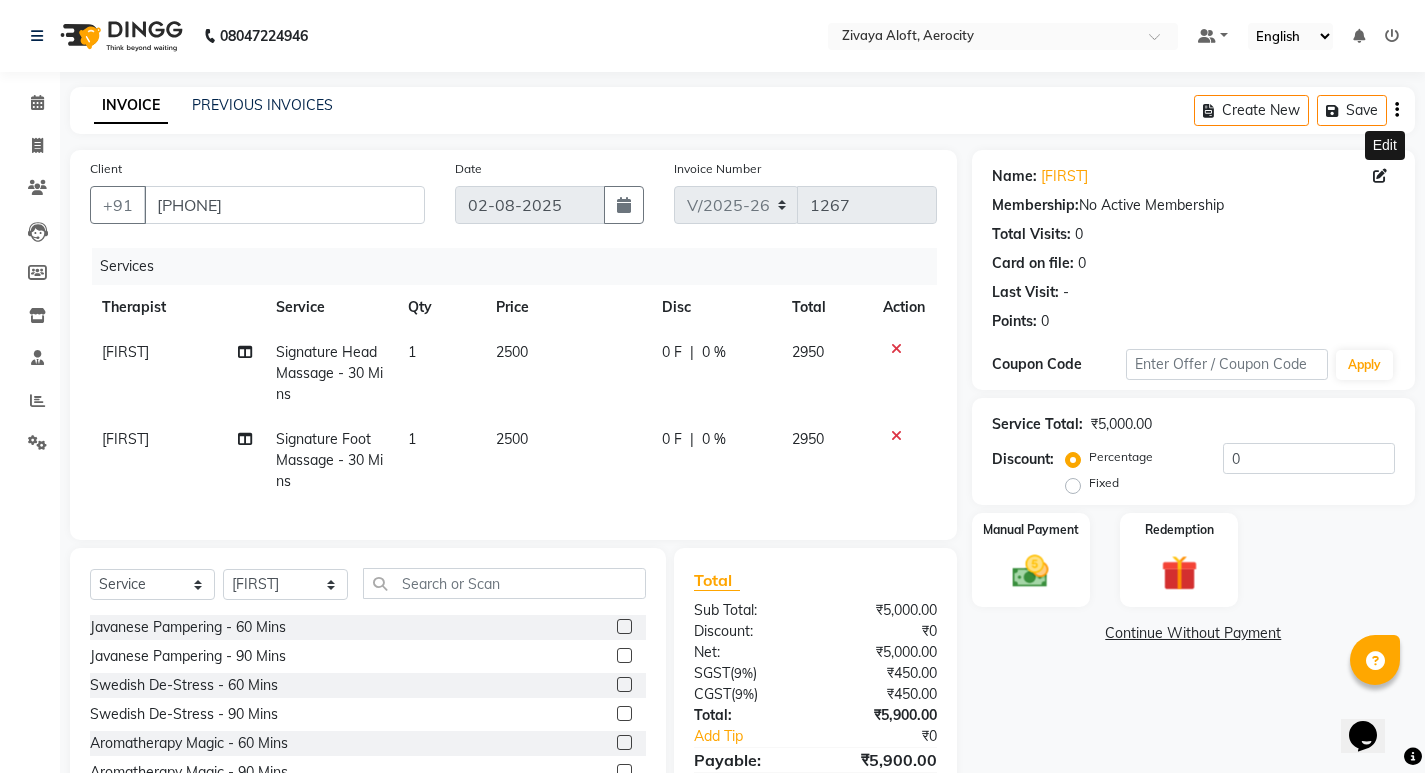 click 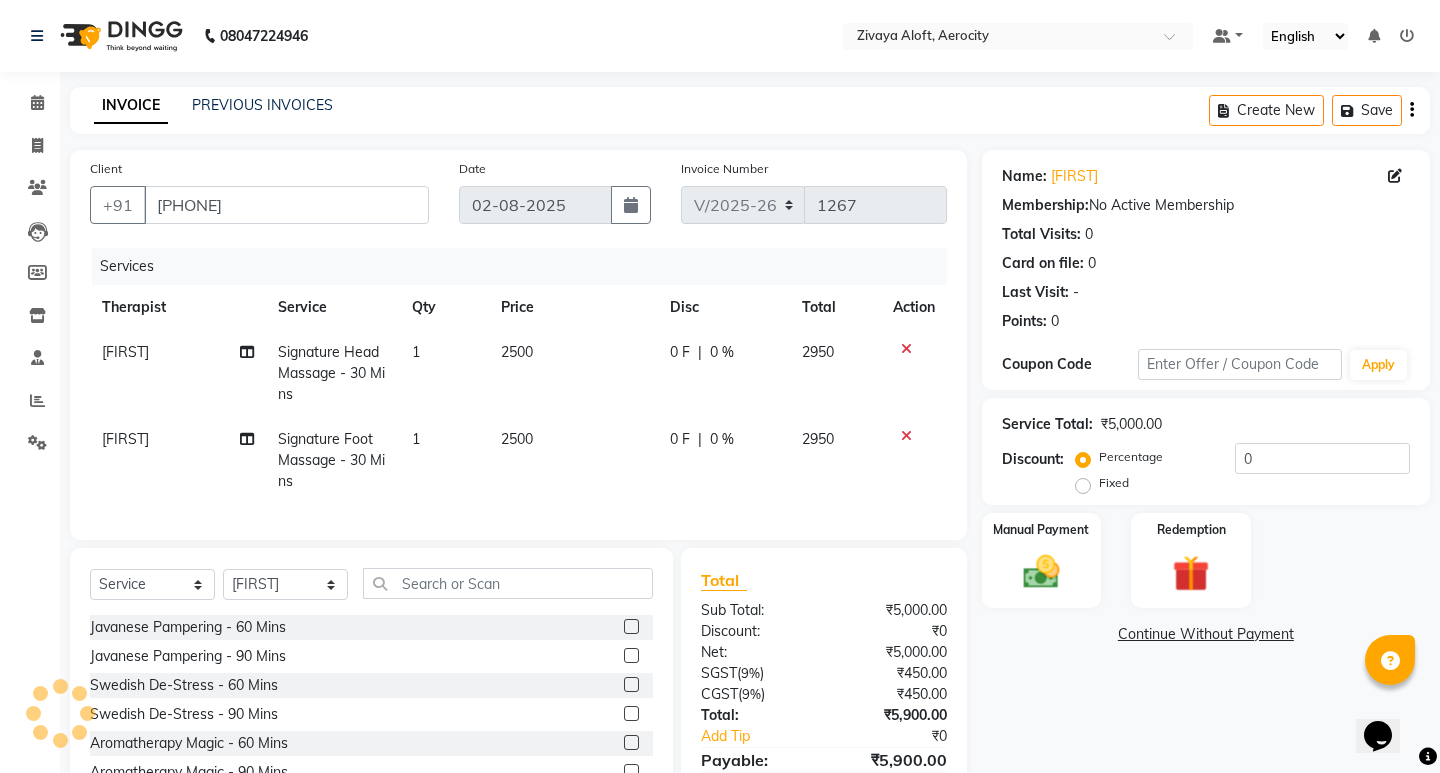 select on "male" 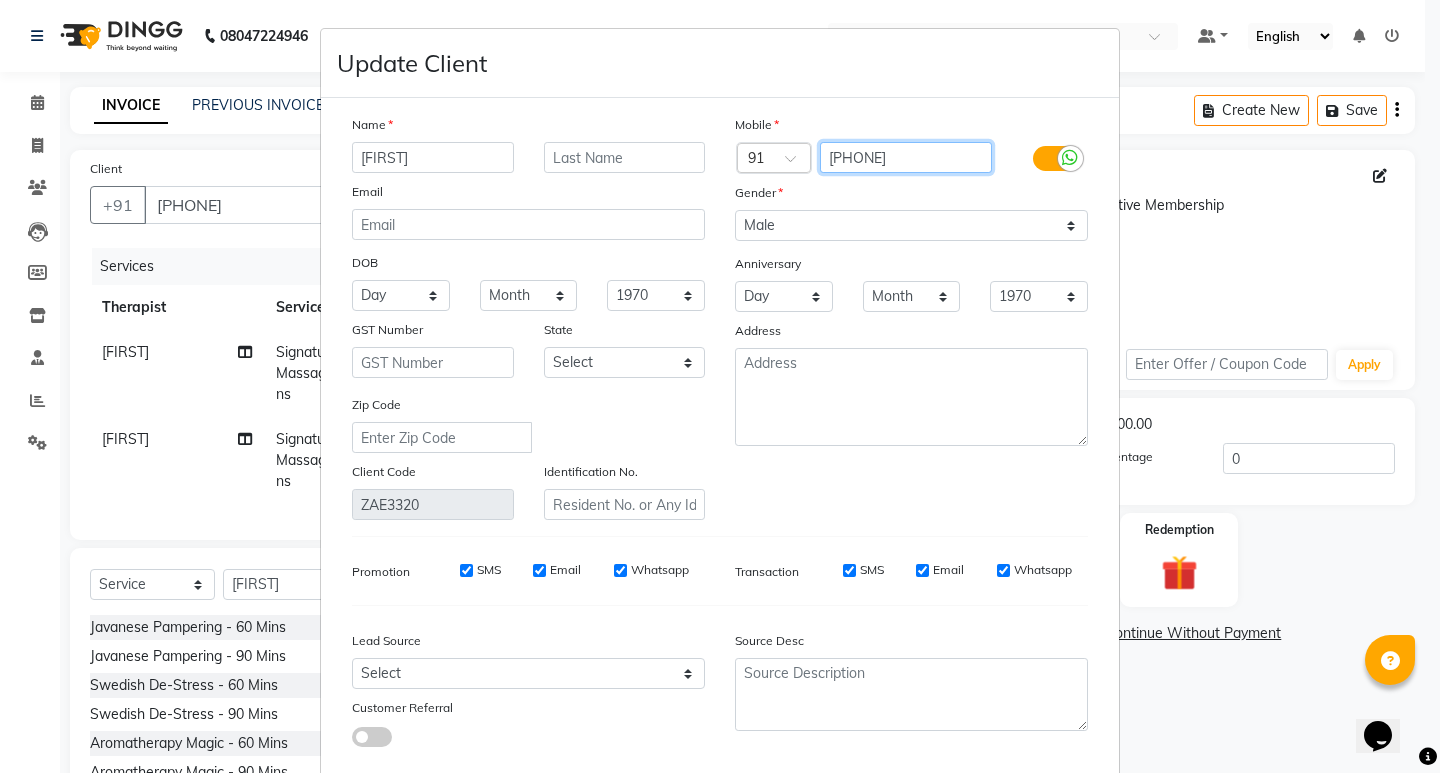 click on "[PHONE]" at bounding box center [906, 157] 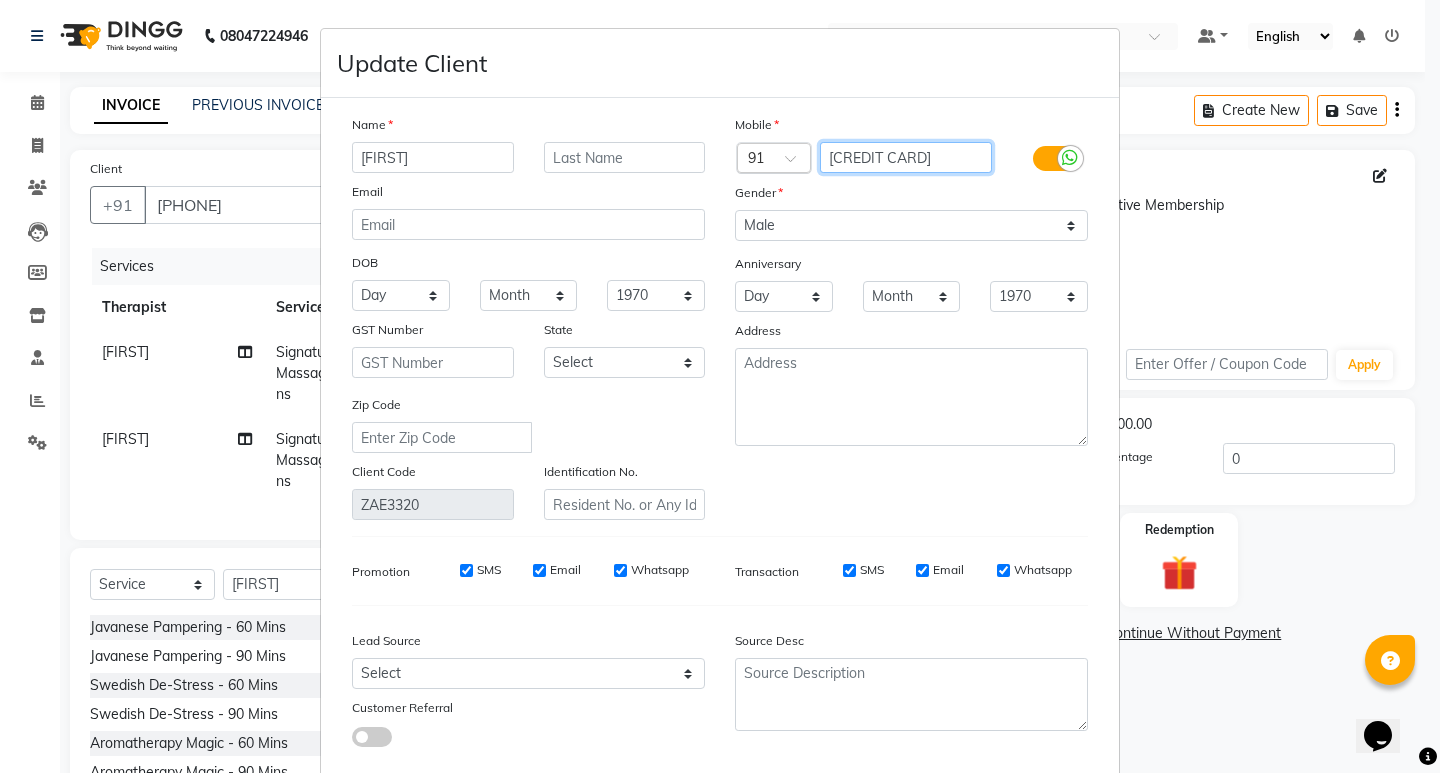 type on "[CREDIT CARD]" 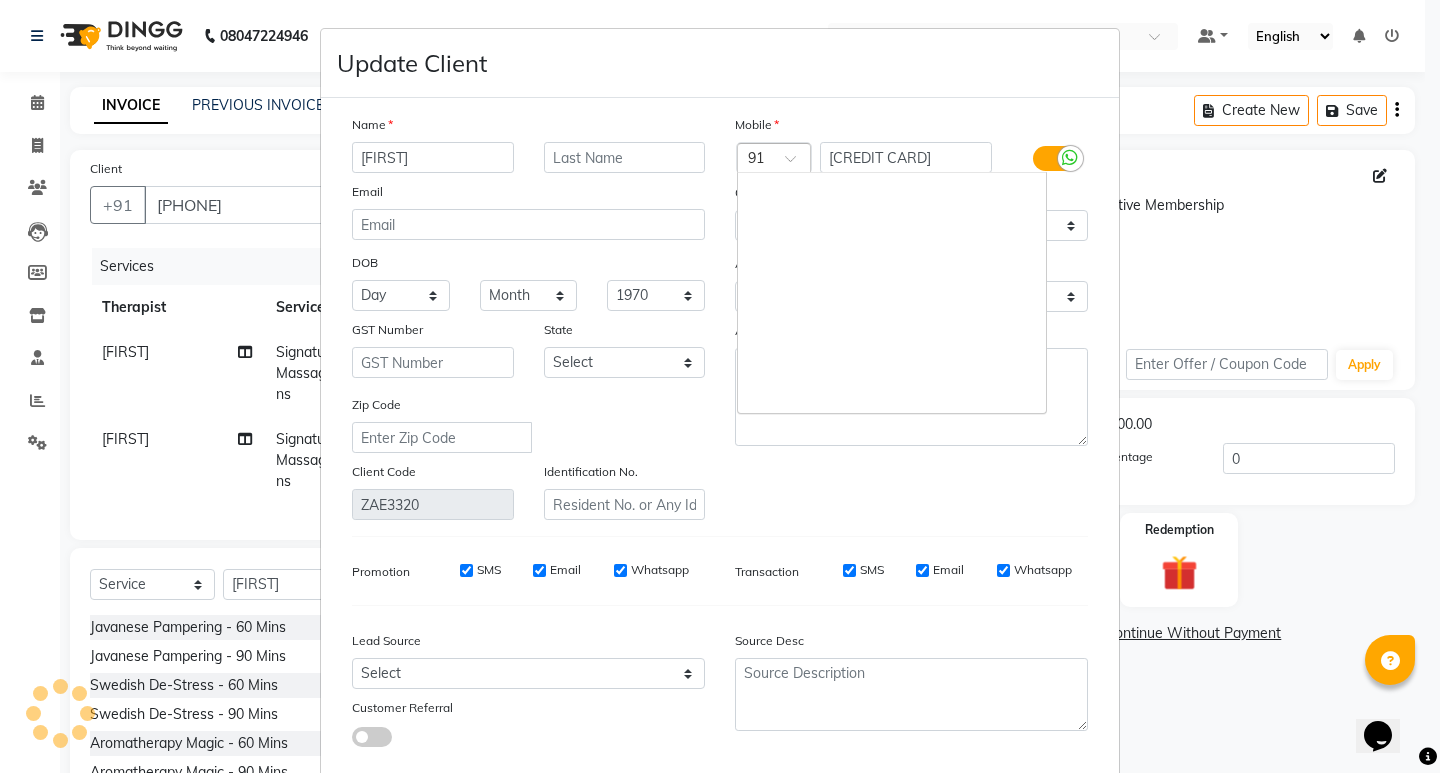click on "Country Code × 91" at bounding box center [774, 158] 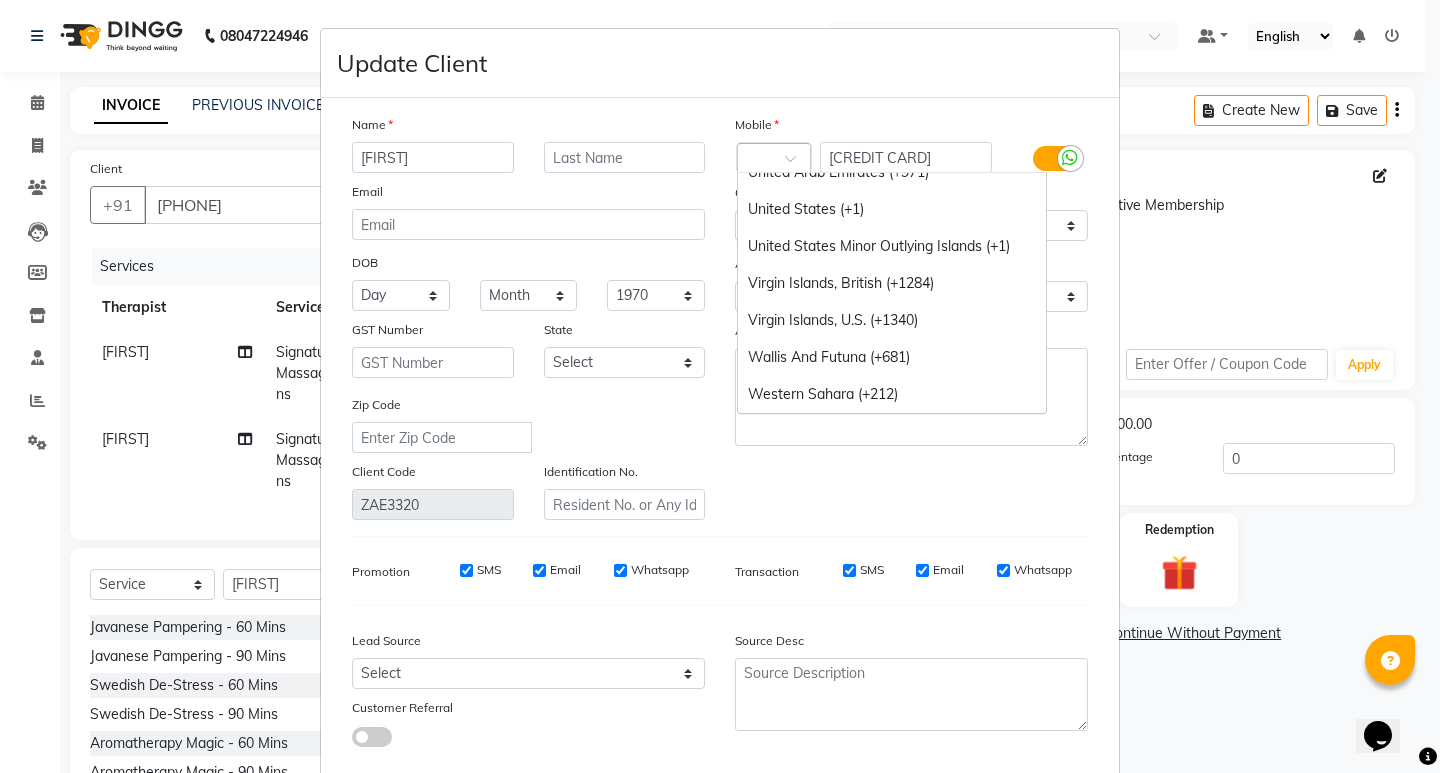 type on "1" 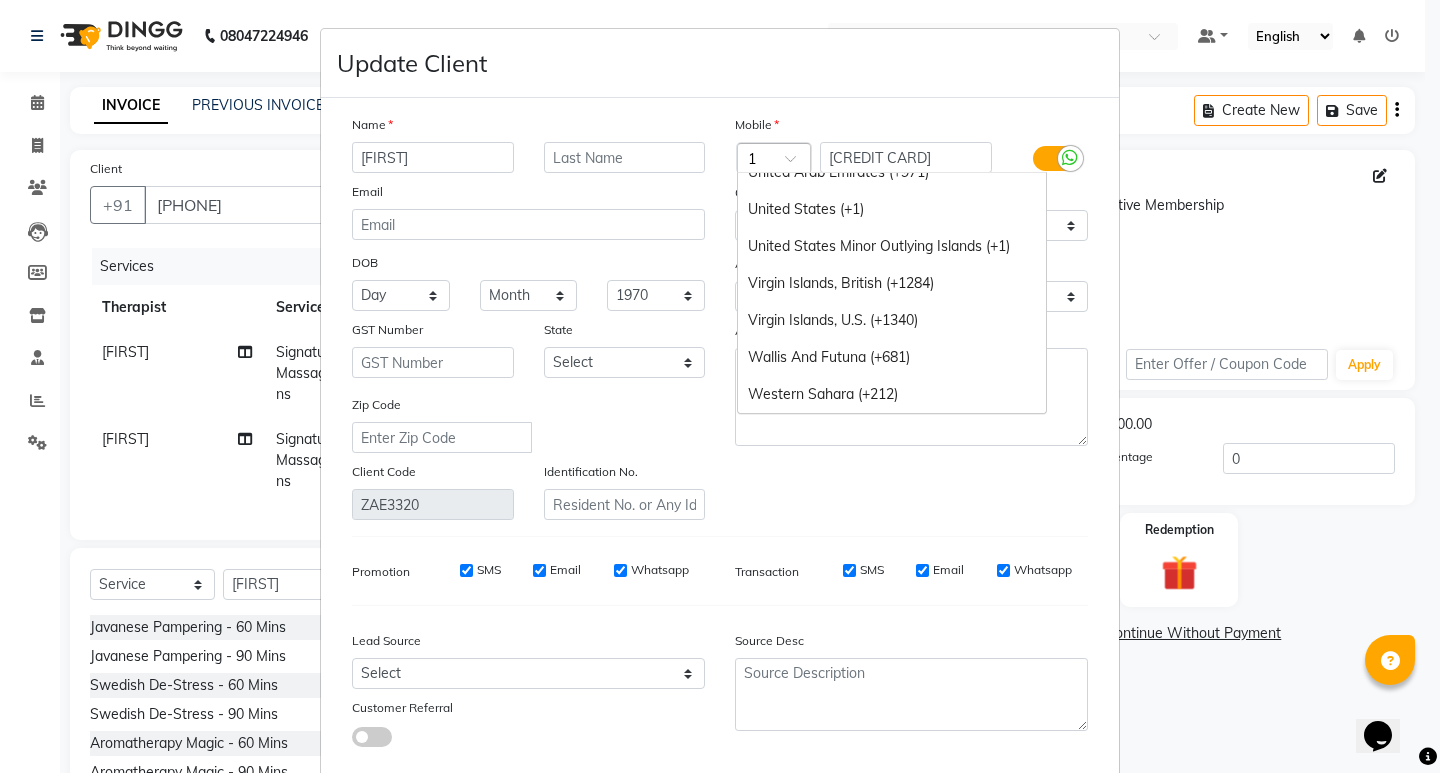 scroll, scrollTop: 1721, scrollLeft: 0, axis: vertical 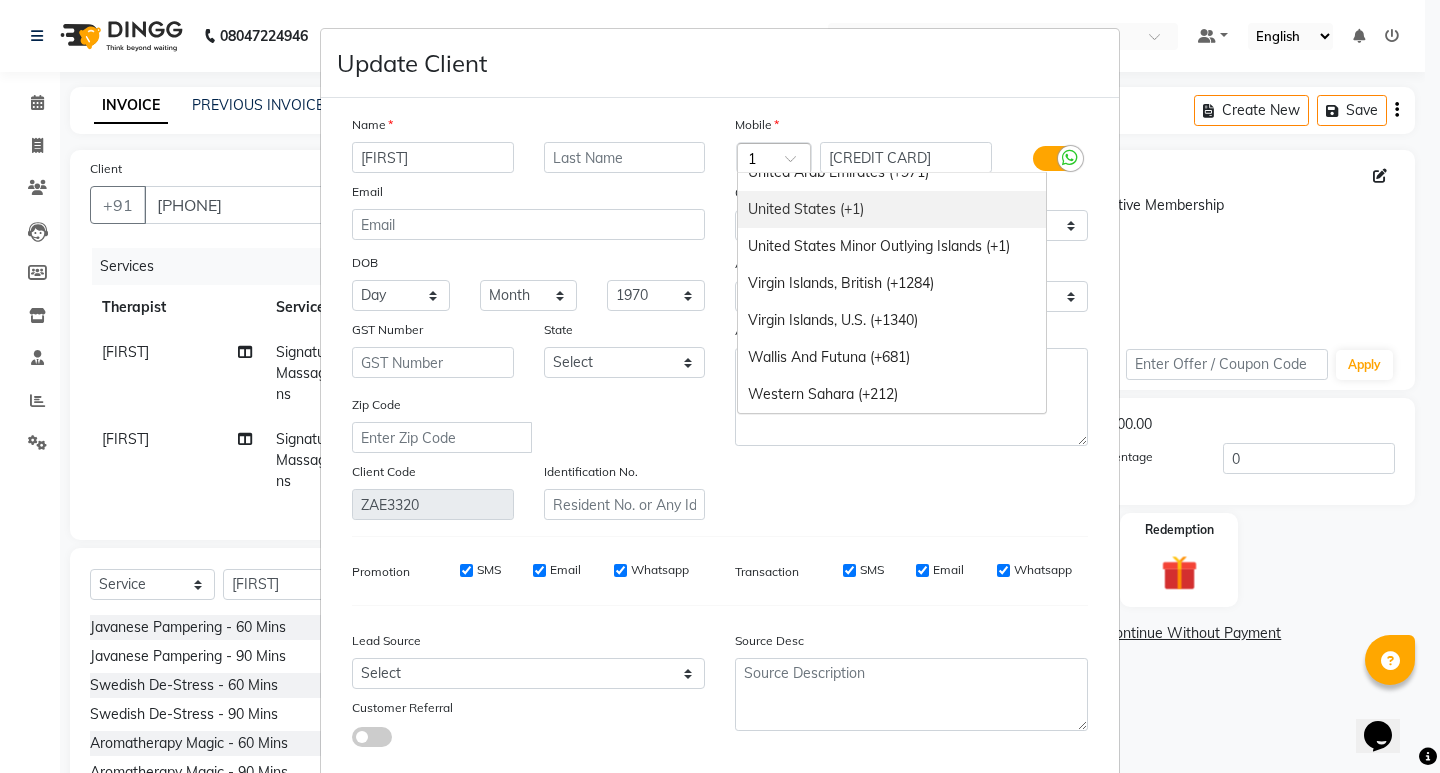 click on "United States (+1)" at bounding box center (892, 209) 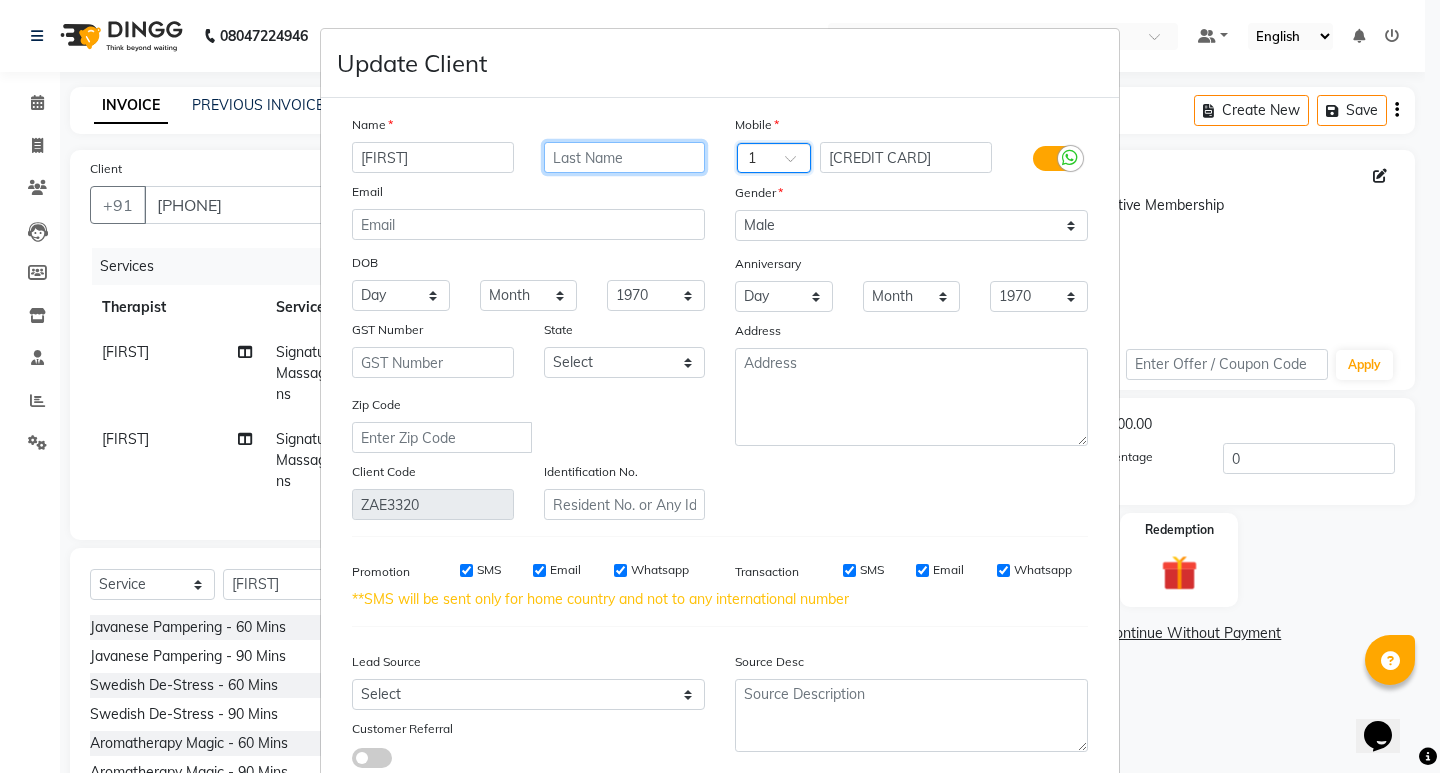 click at bounding box center (625, 157) 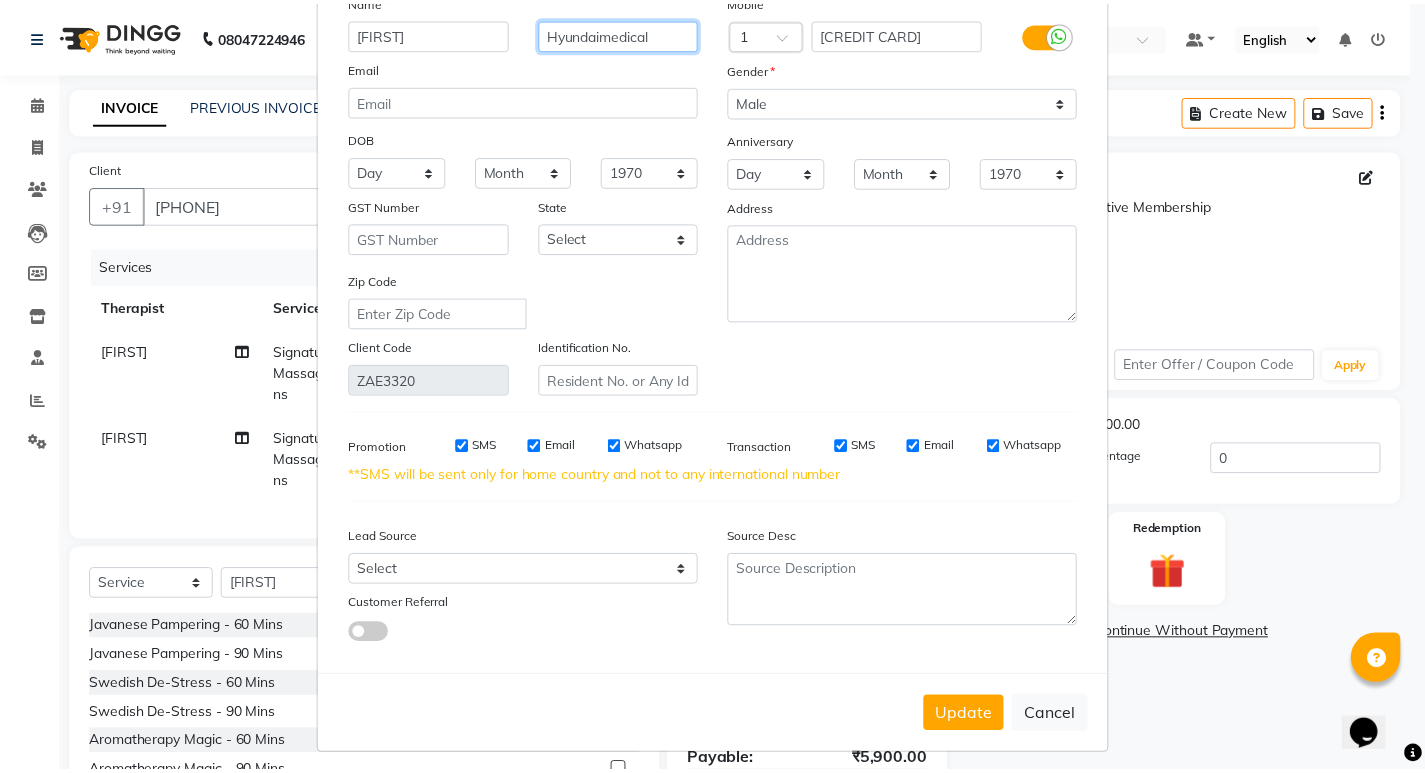scroll, scrollTop: 135, scrollLeft: 0, axis: vertical 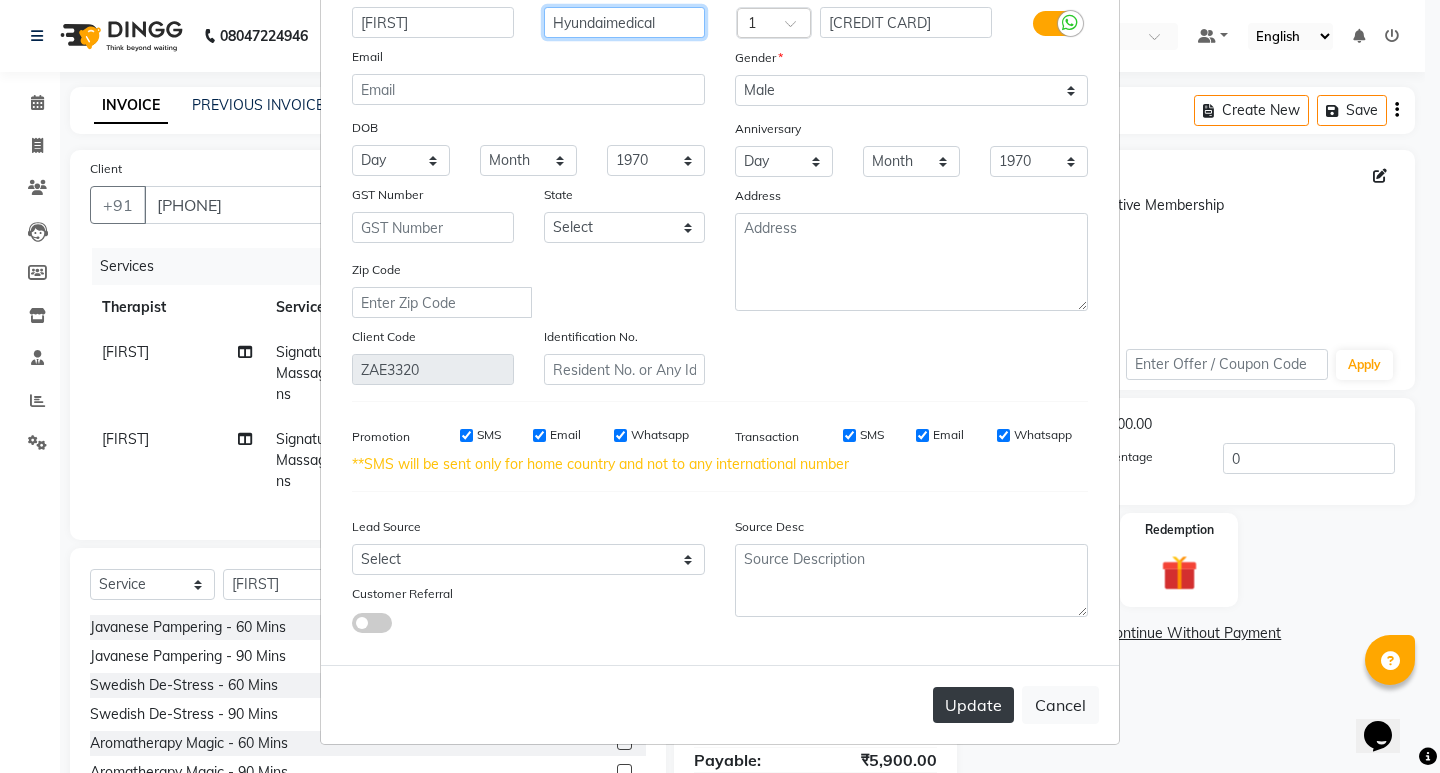 type on "Hyundaimedical" 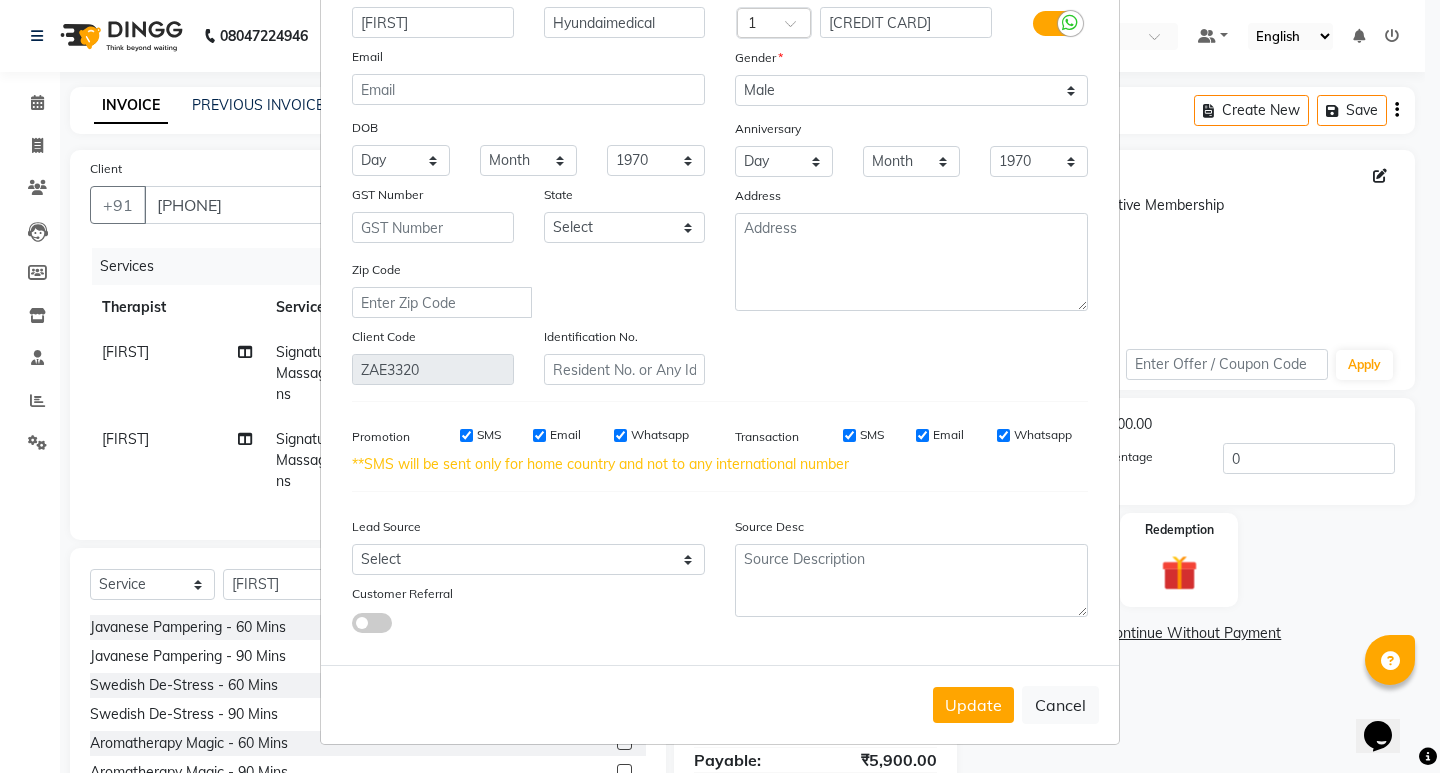 click on "Update" at bounding box center [973, 705] 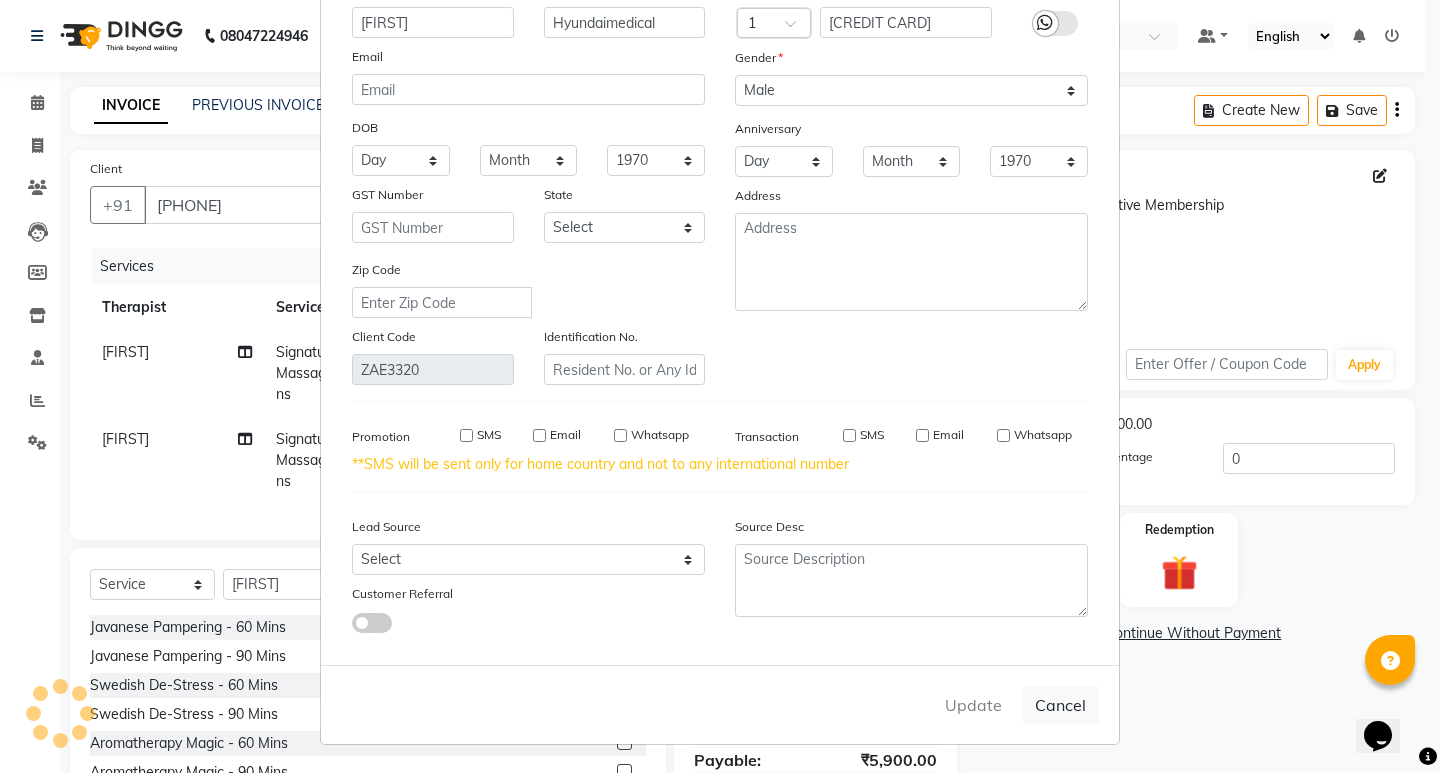 type on "[CREDIT CARD]" 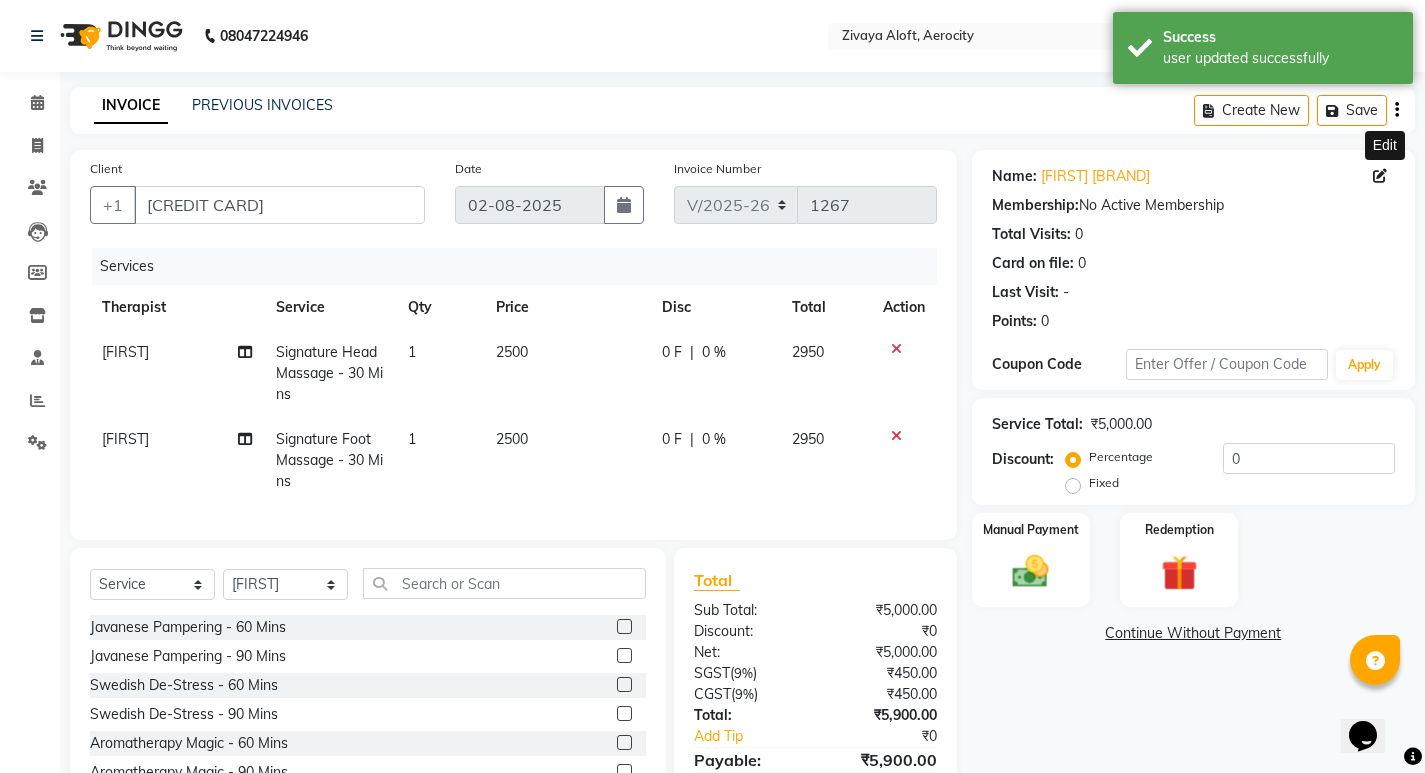scroll, scrollTop: 115, scrollLeft: 0, axis: vertical 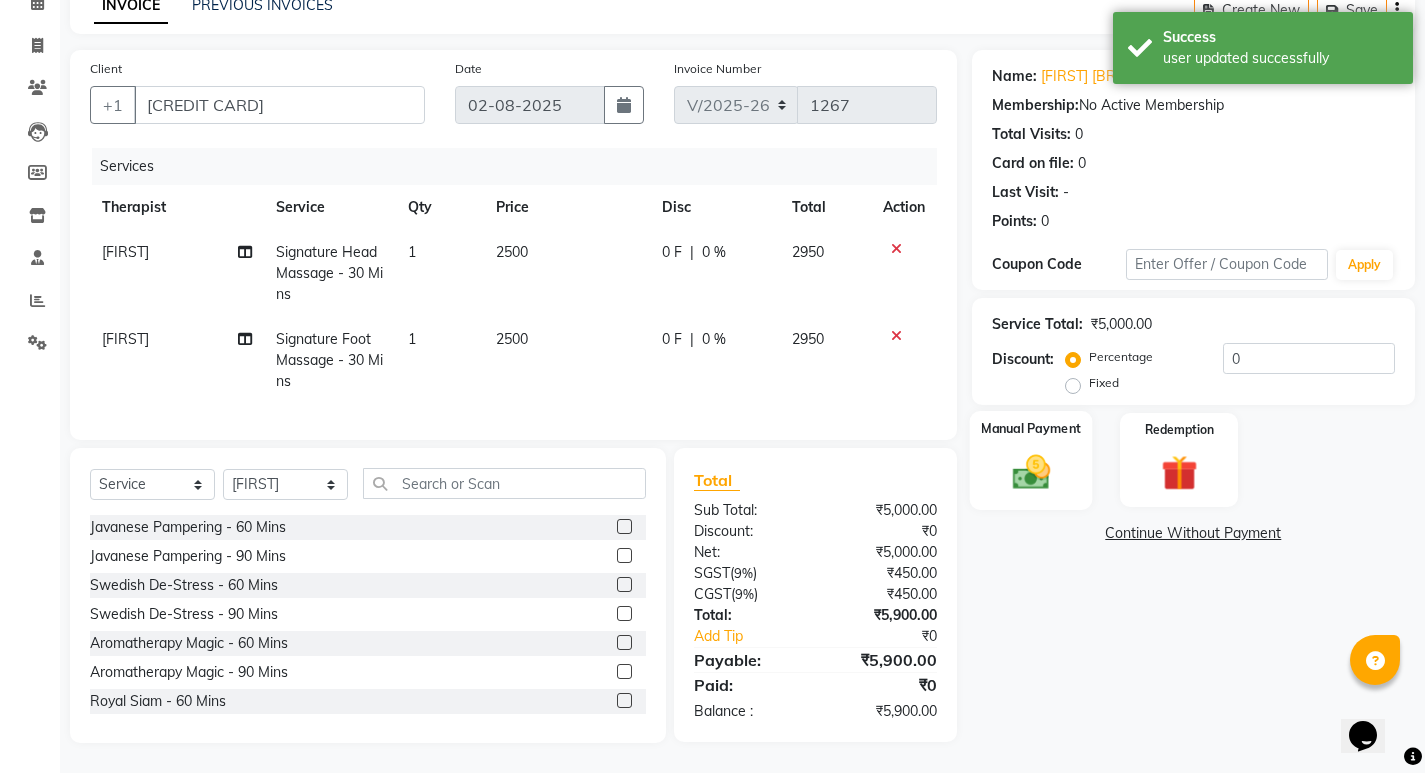 click 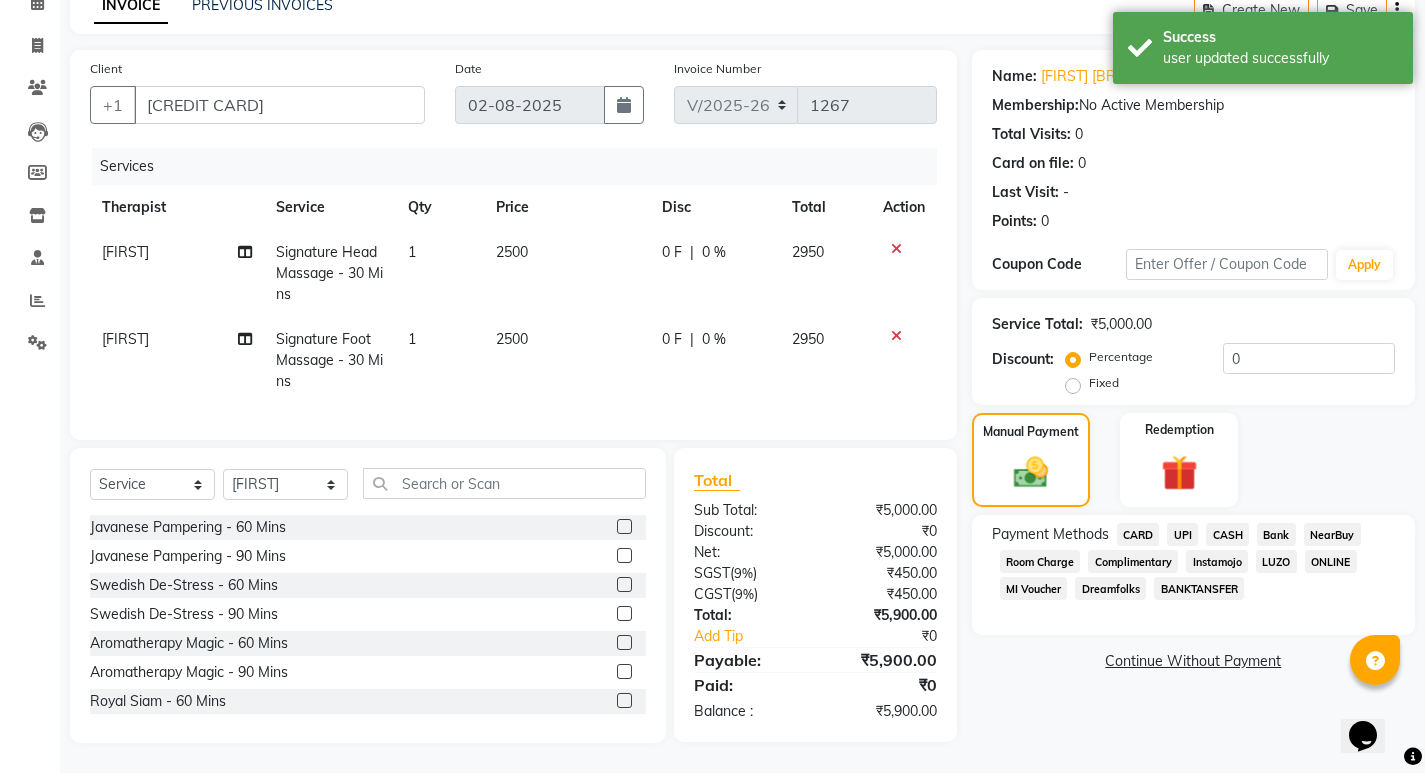 click on "CARD" 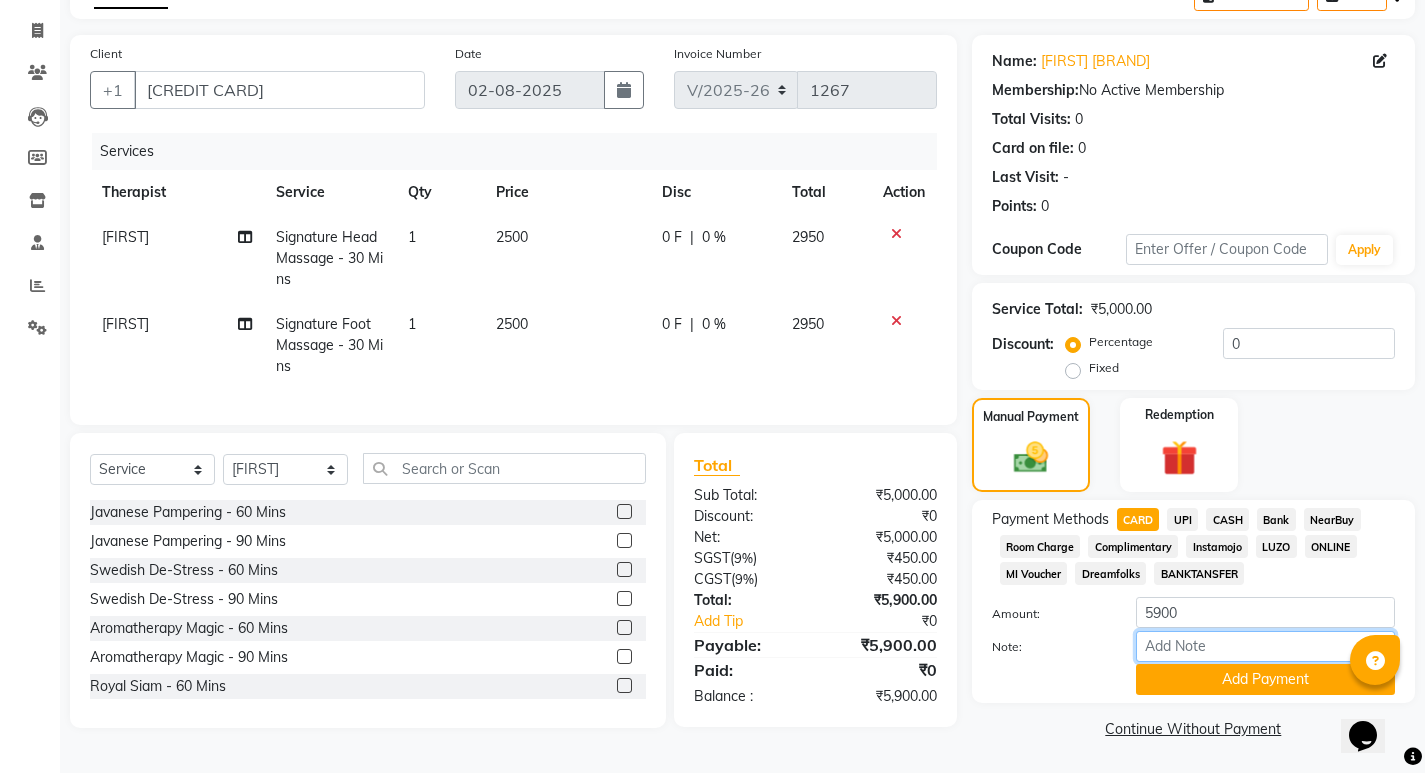 click on "Note:" at bounding box center (1265, 646) 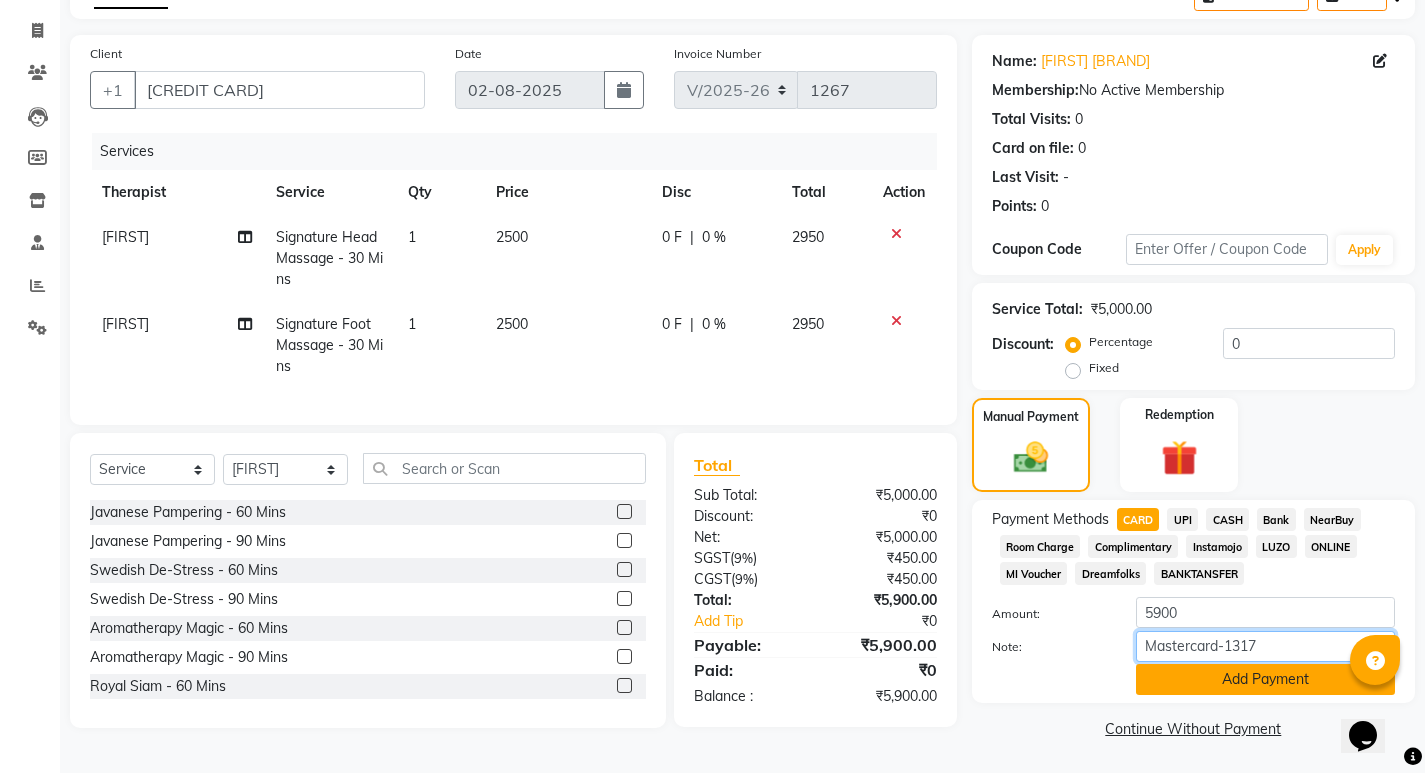 type on "Mastercard-1317" 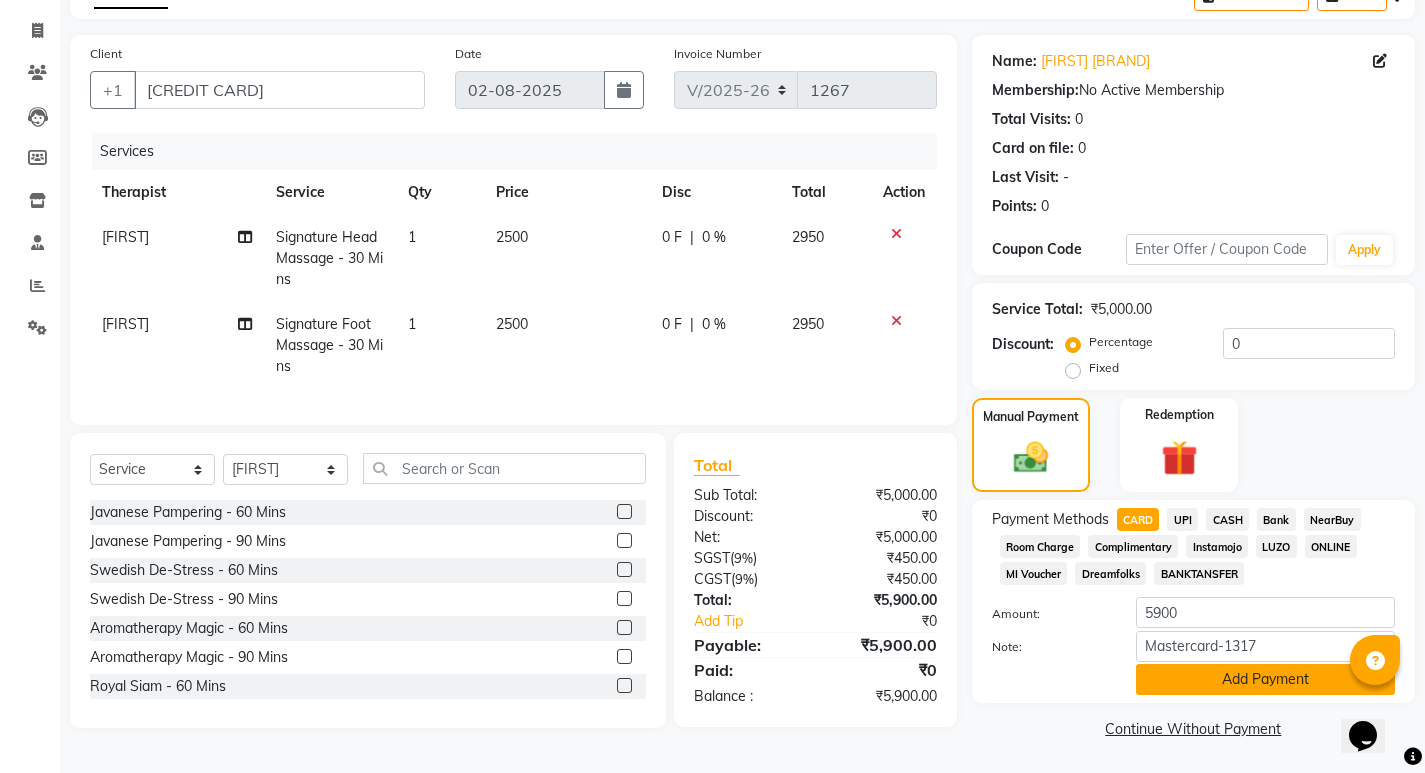 click on "Add Payment" 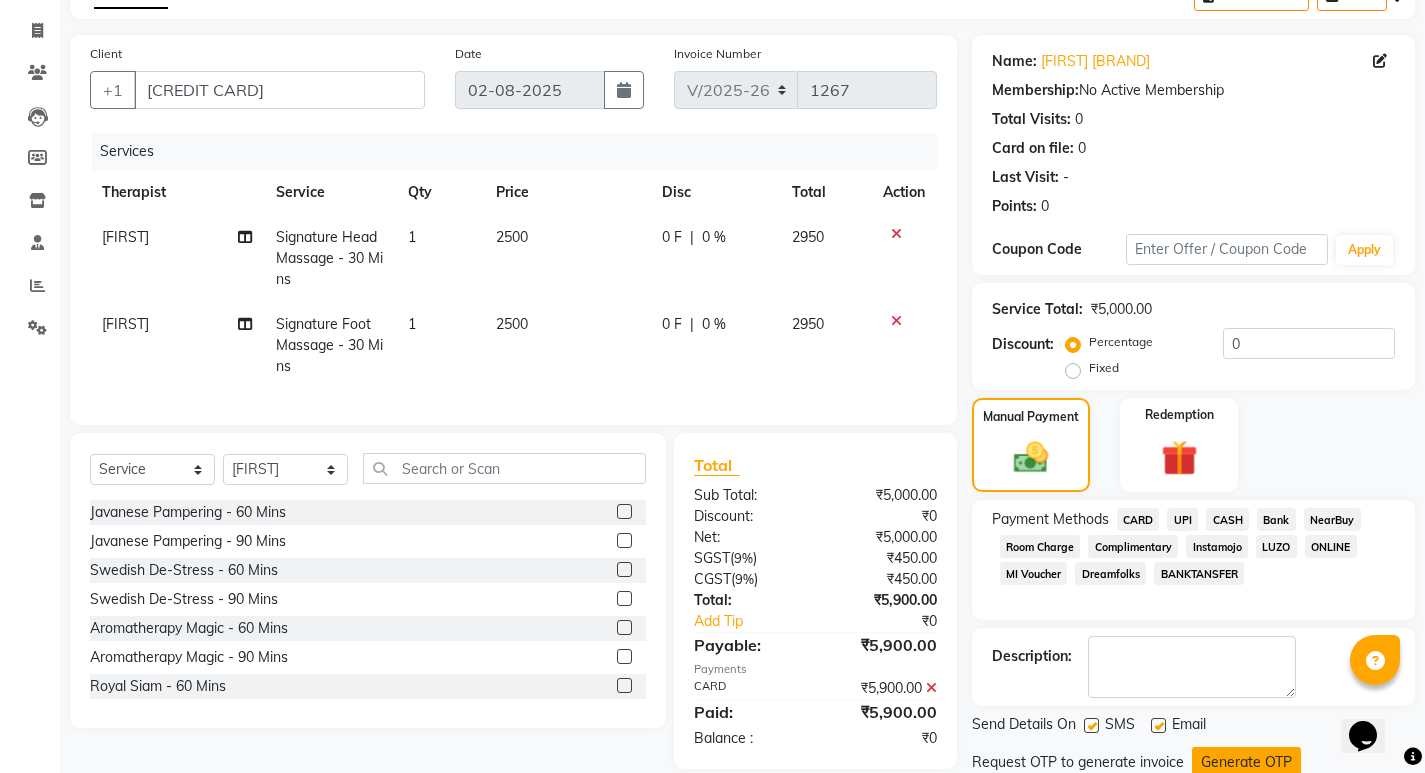 scroll, scrollTop: 185, scrollLeft: 0, axis: vertical 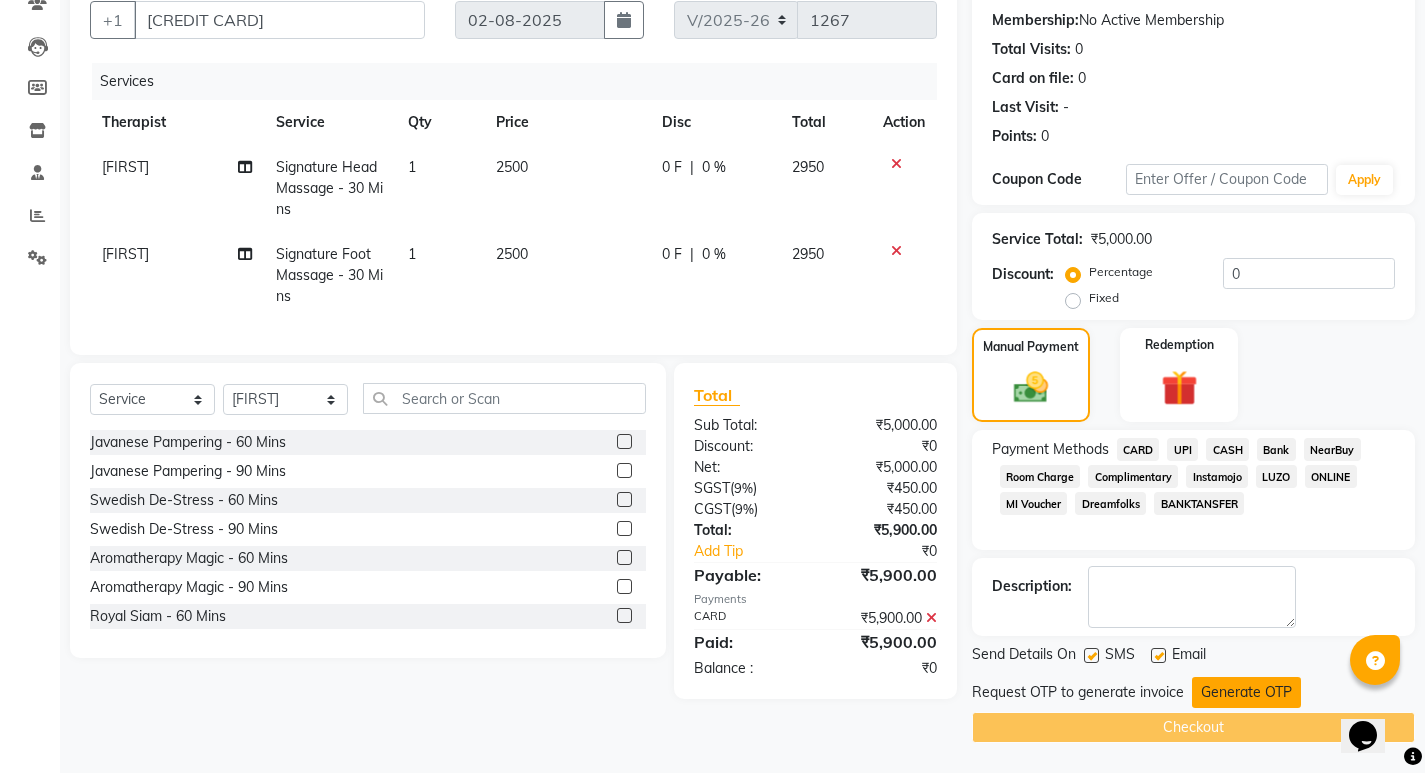 click on "Generate OTP" 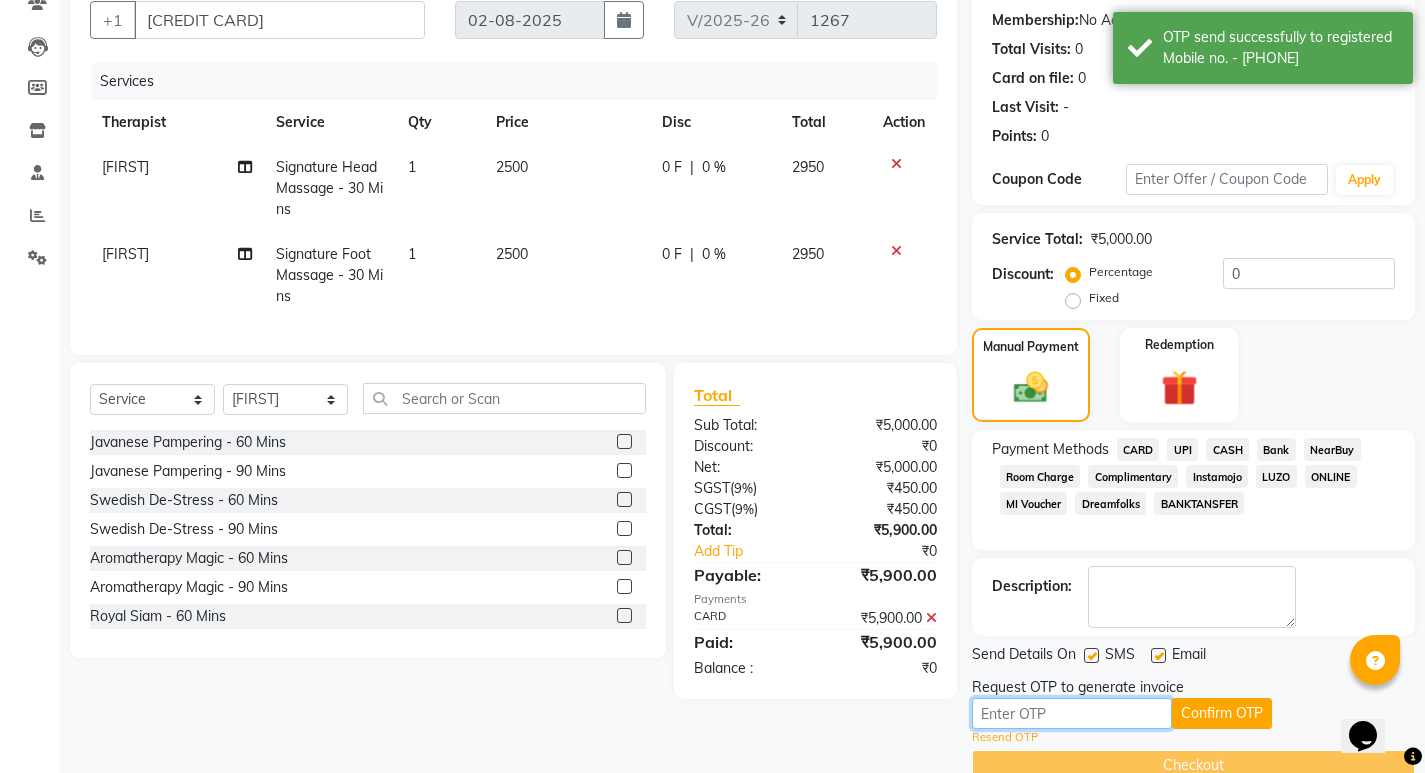 click at bounding box center [1072, 713] 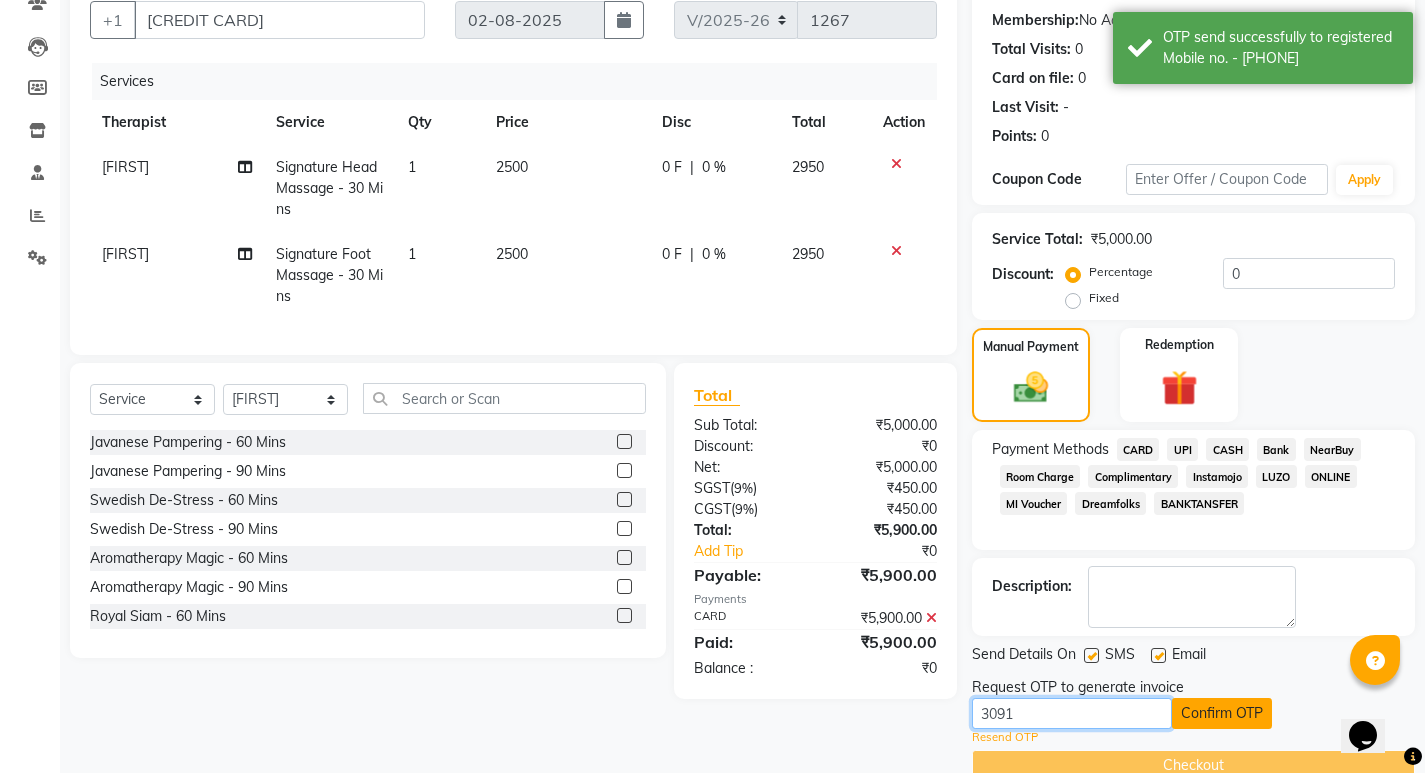 type on "3091" 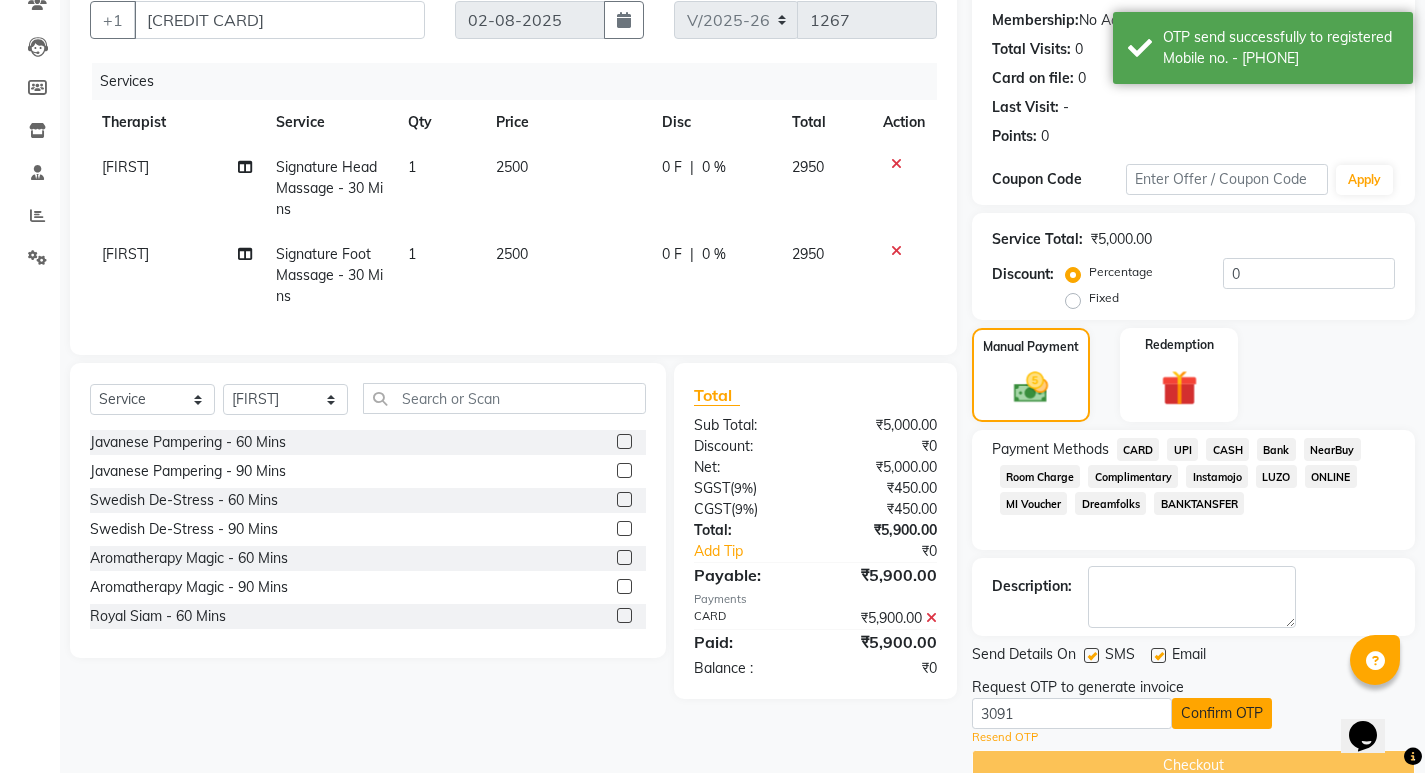 click on "Confirm OTP" 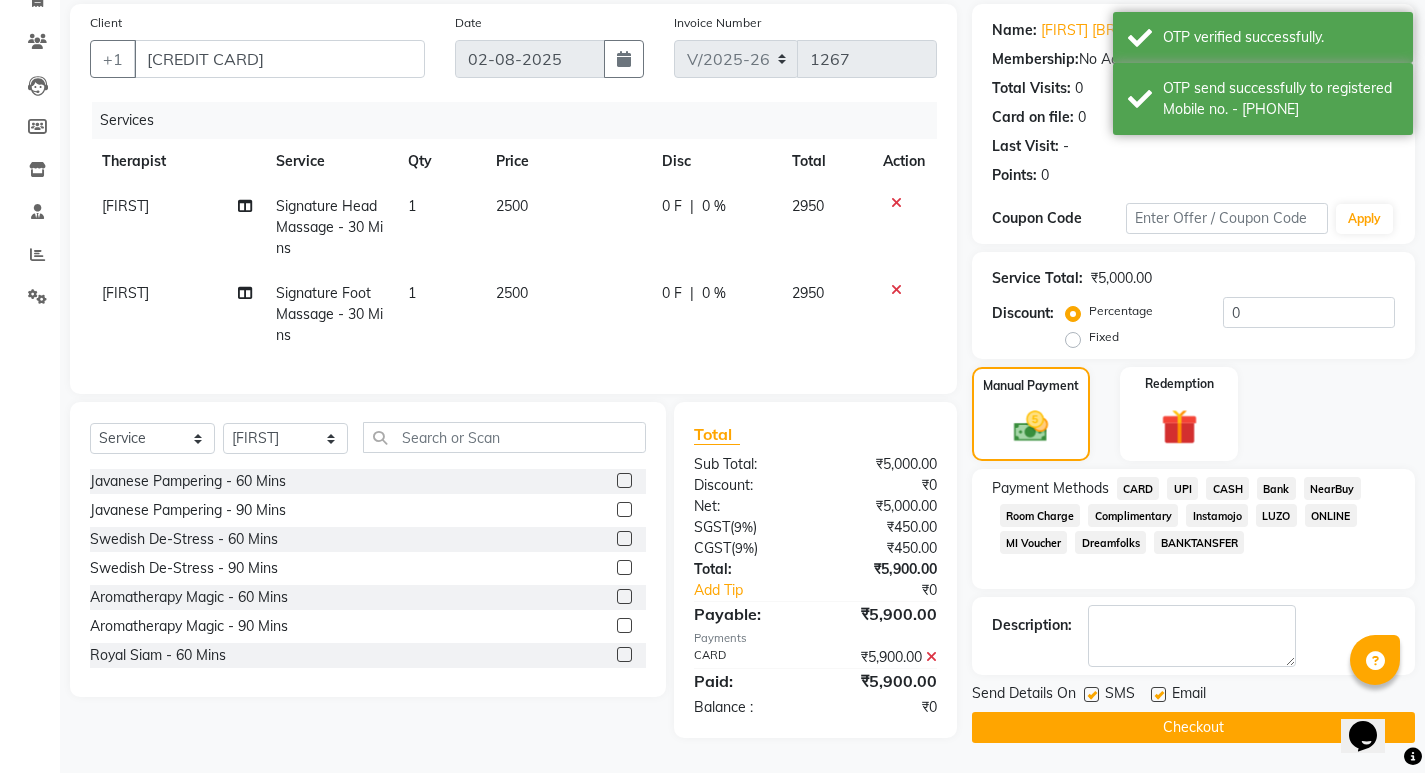 scroll, scrollTop: 156, scrollLeft: 0, axis: vertical 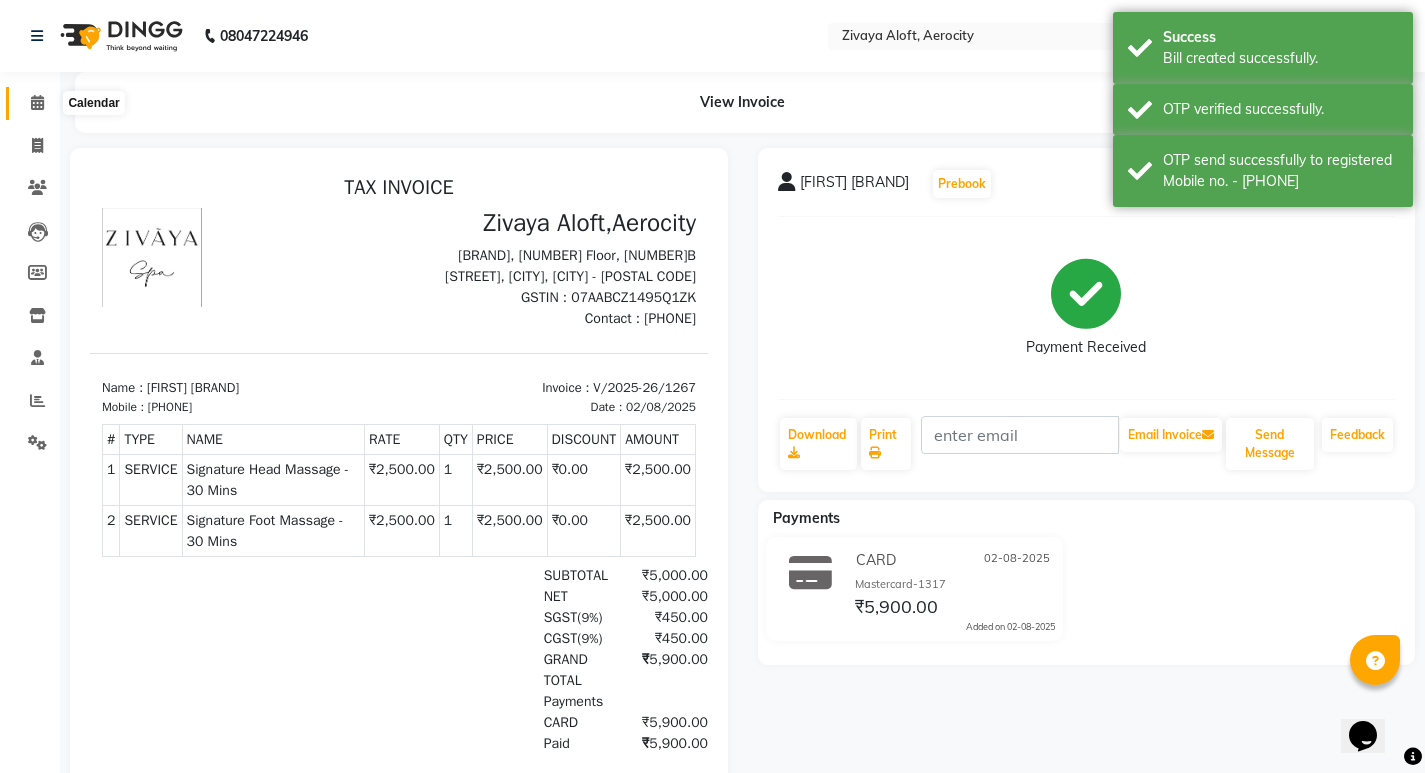 click 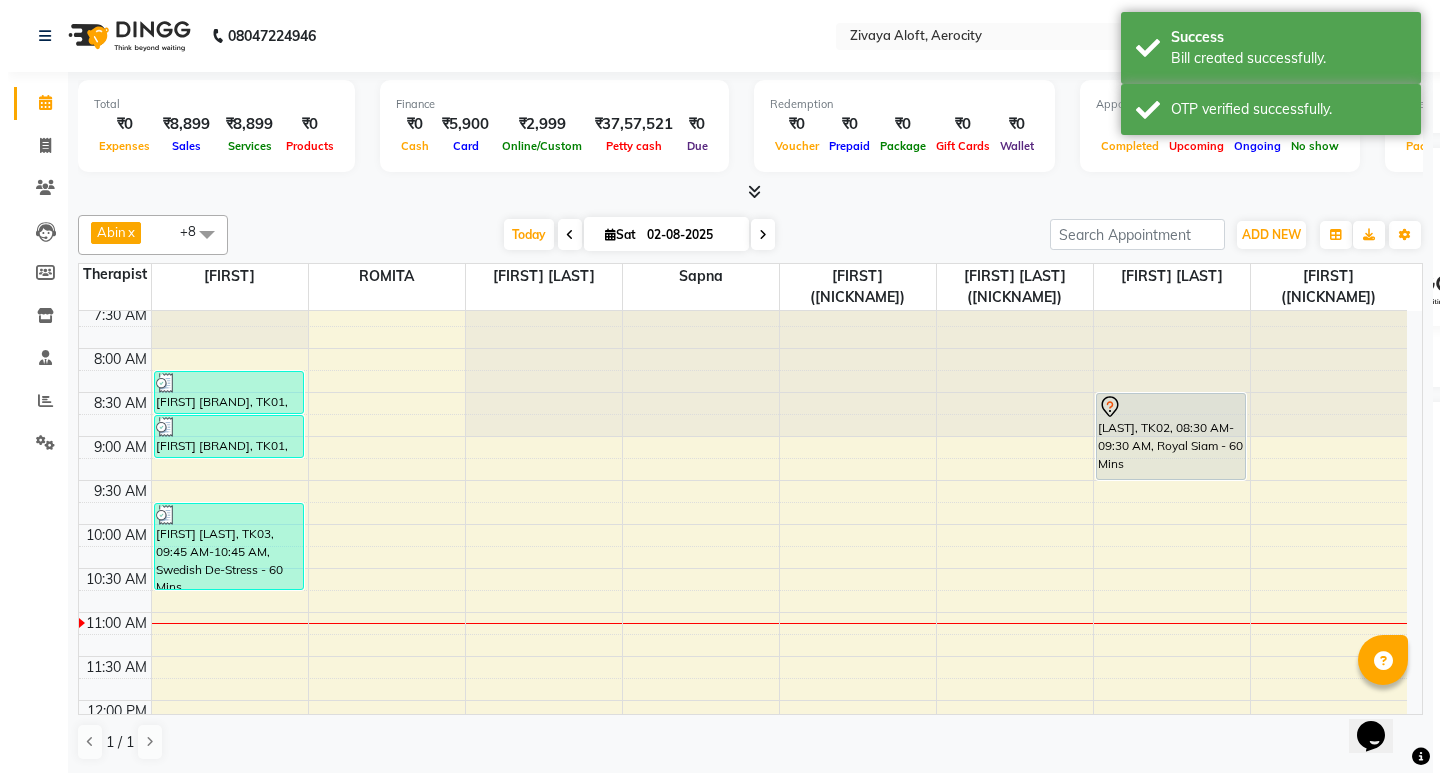 scroll, scrollTop: 0, scrollLeft: 0, axis: both 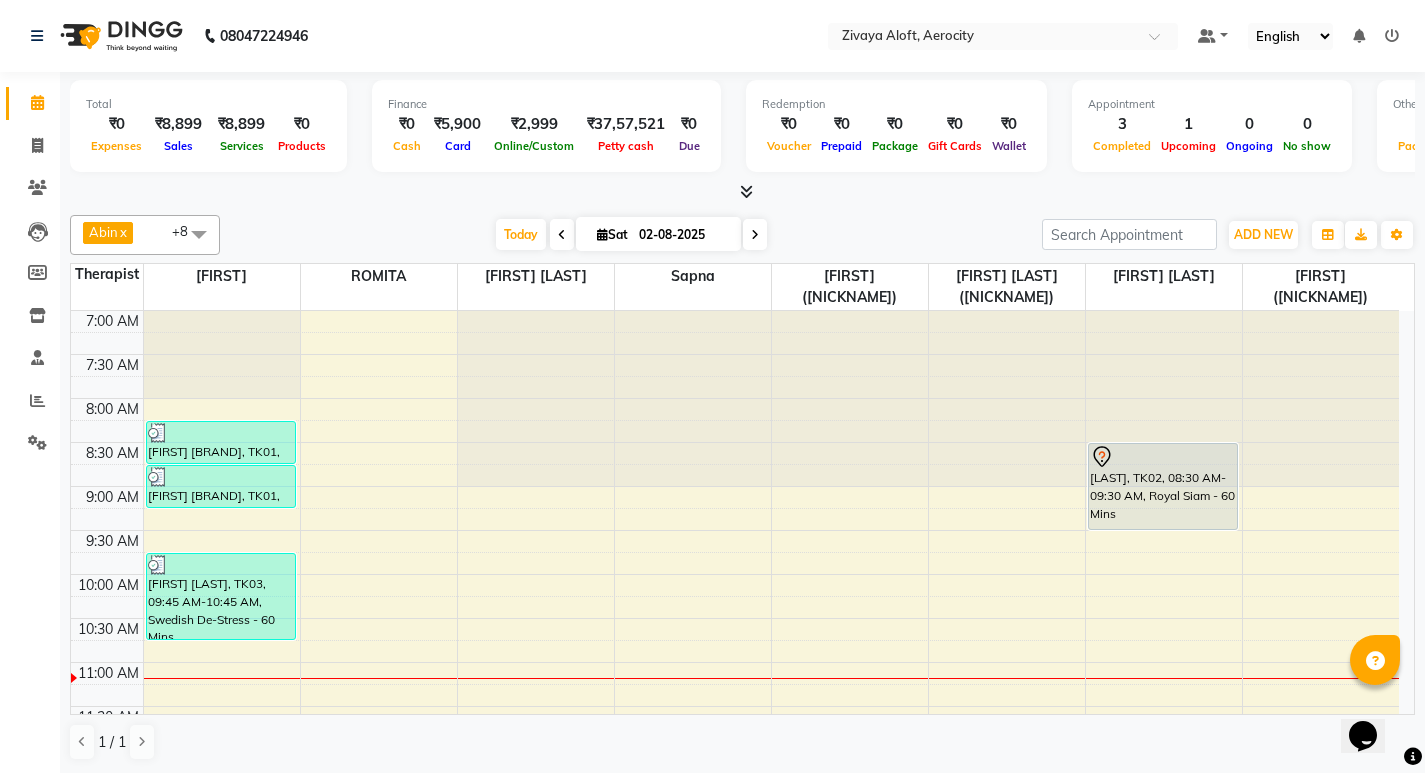 click on "[LAST], TK02, 08:30 AM-09:30 AM, Royal Siam - 60 Mins" at bounding box center [1163, 486] 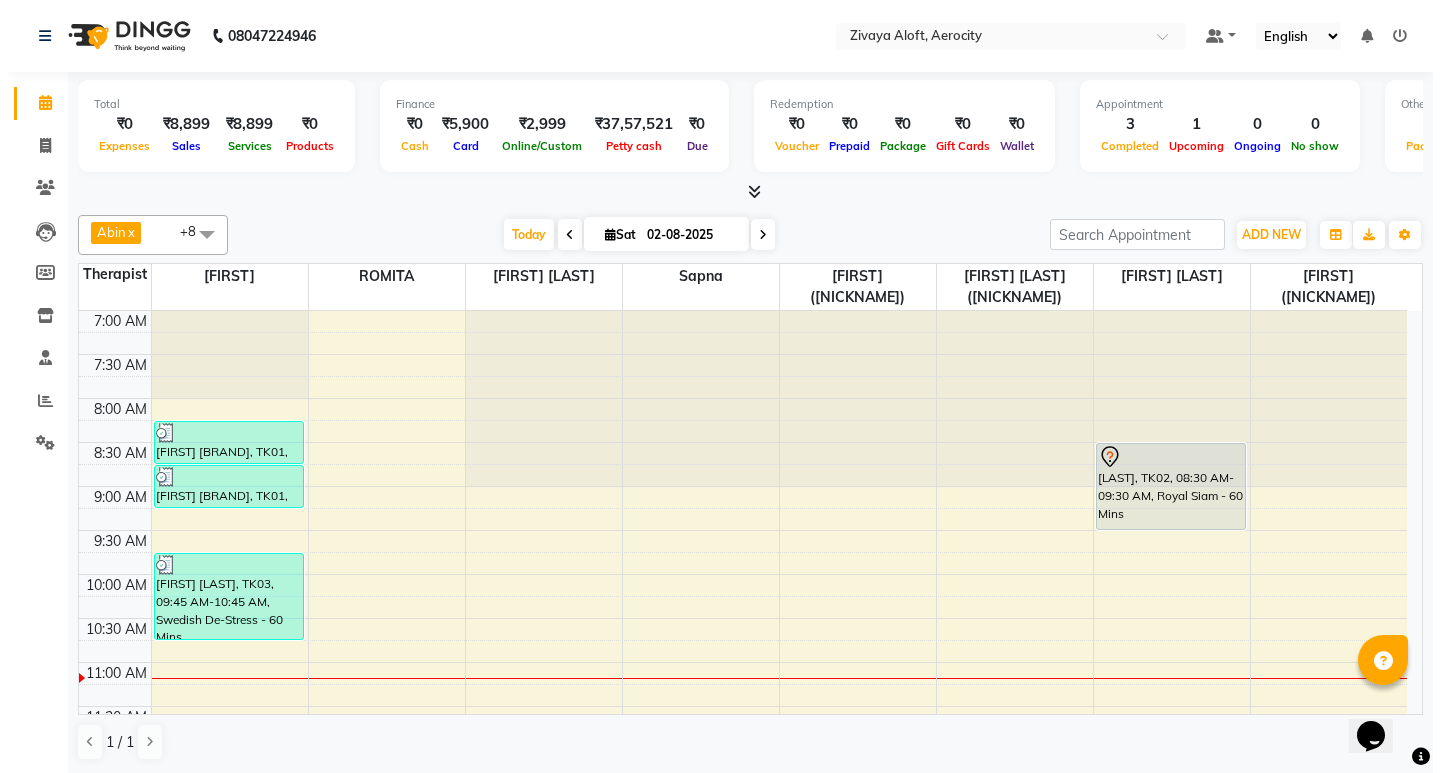 select on "7" 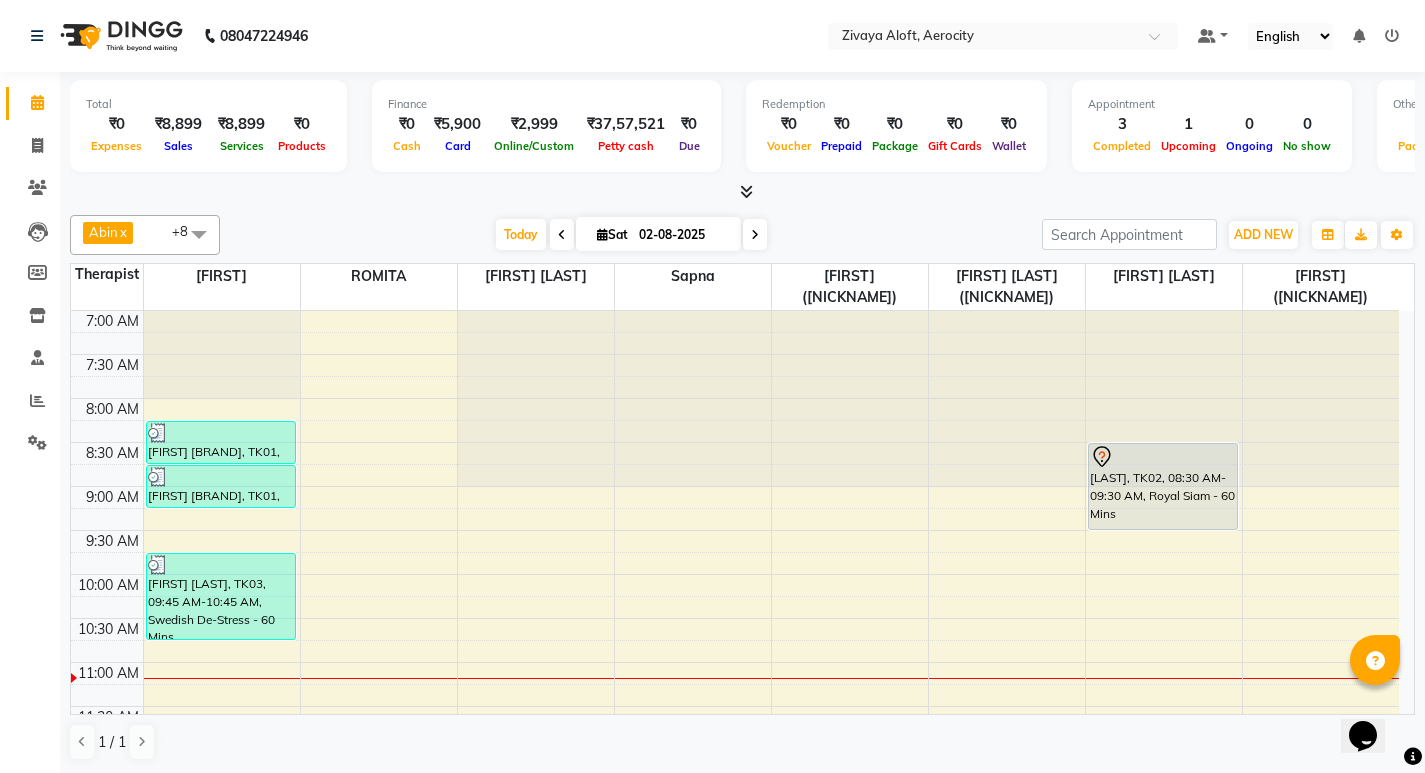 drag, startPoint x: 691, startPoint y: 559, endPoint x: 1079, endPoint y: 703, distance: 413.8599 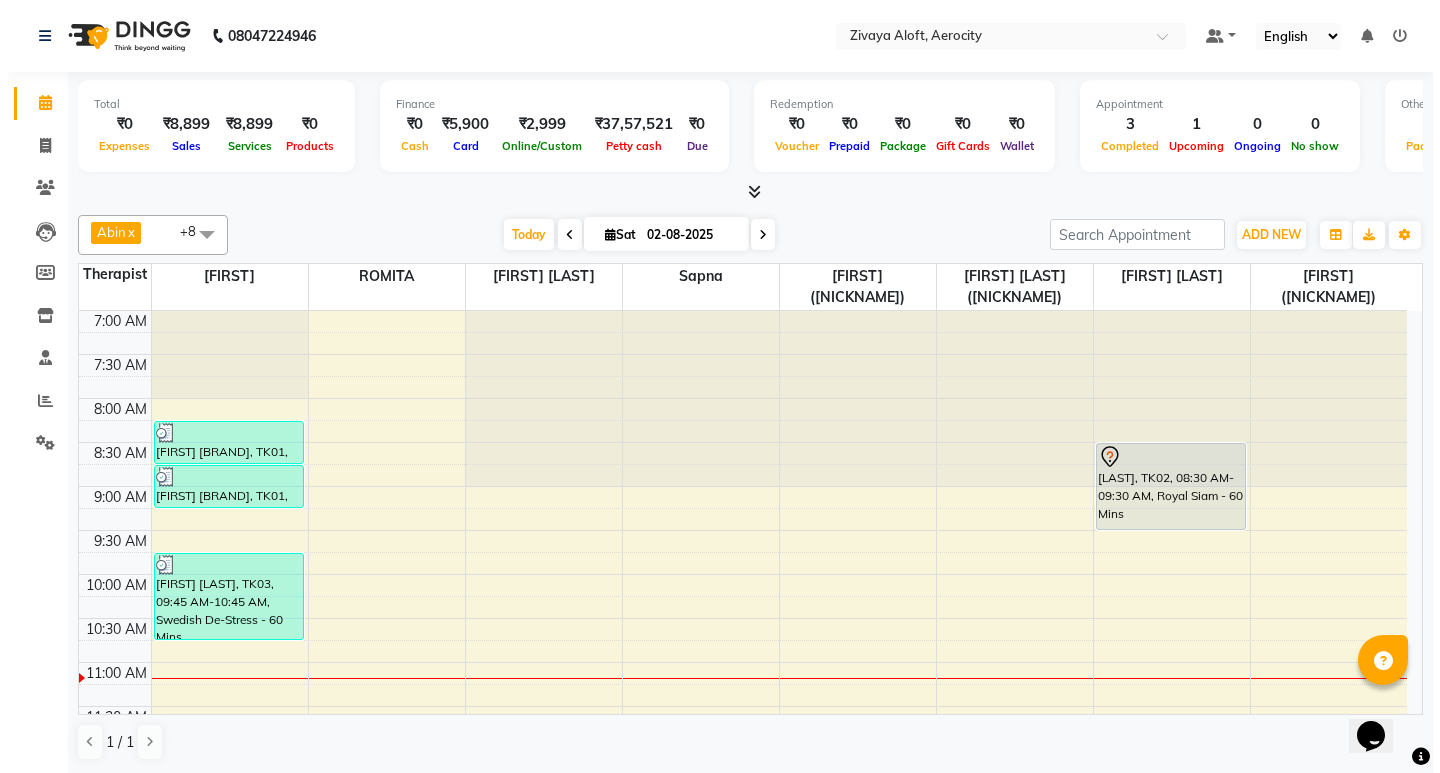 click 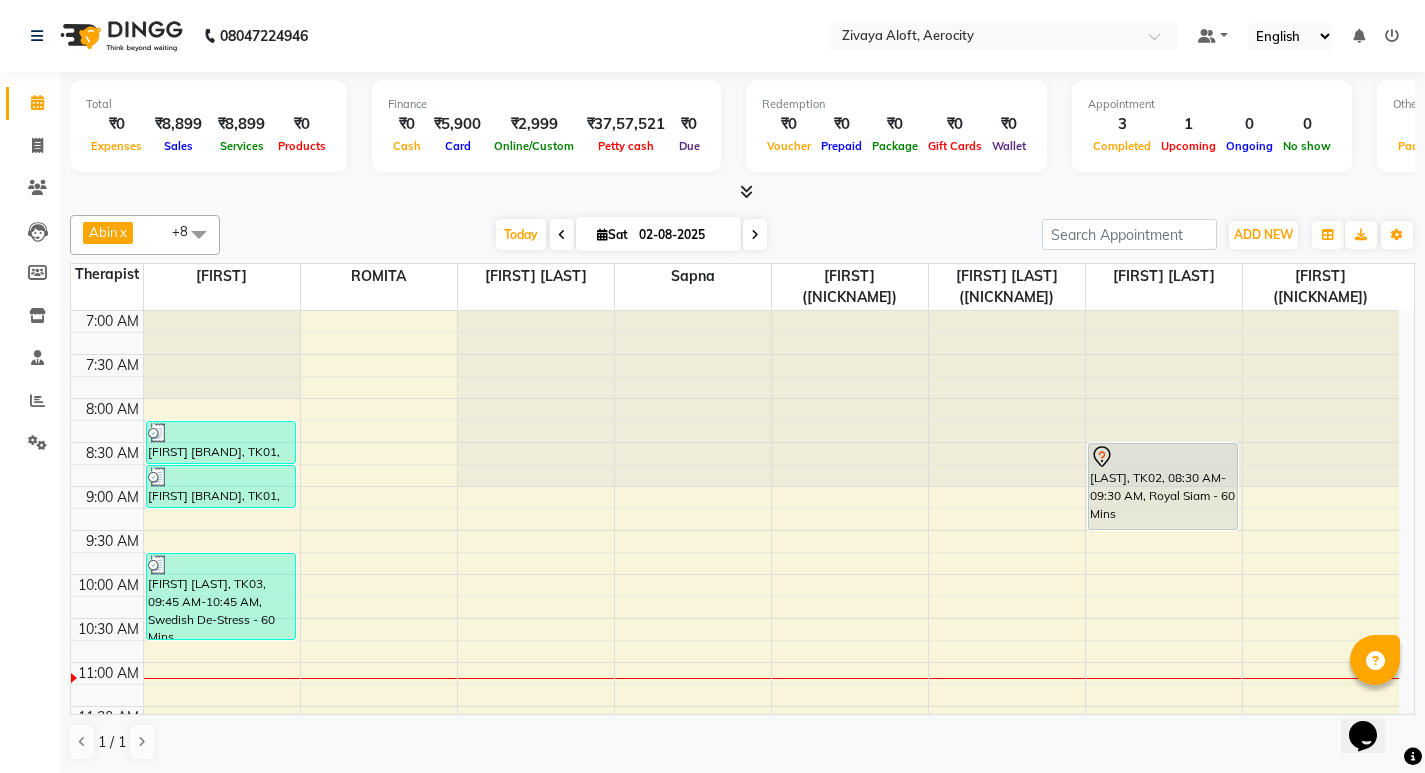 scroll, scrollTop: 114, scrollLeft: 0, axis: vertical 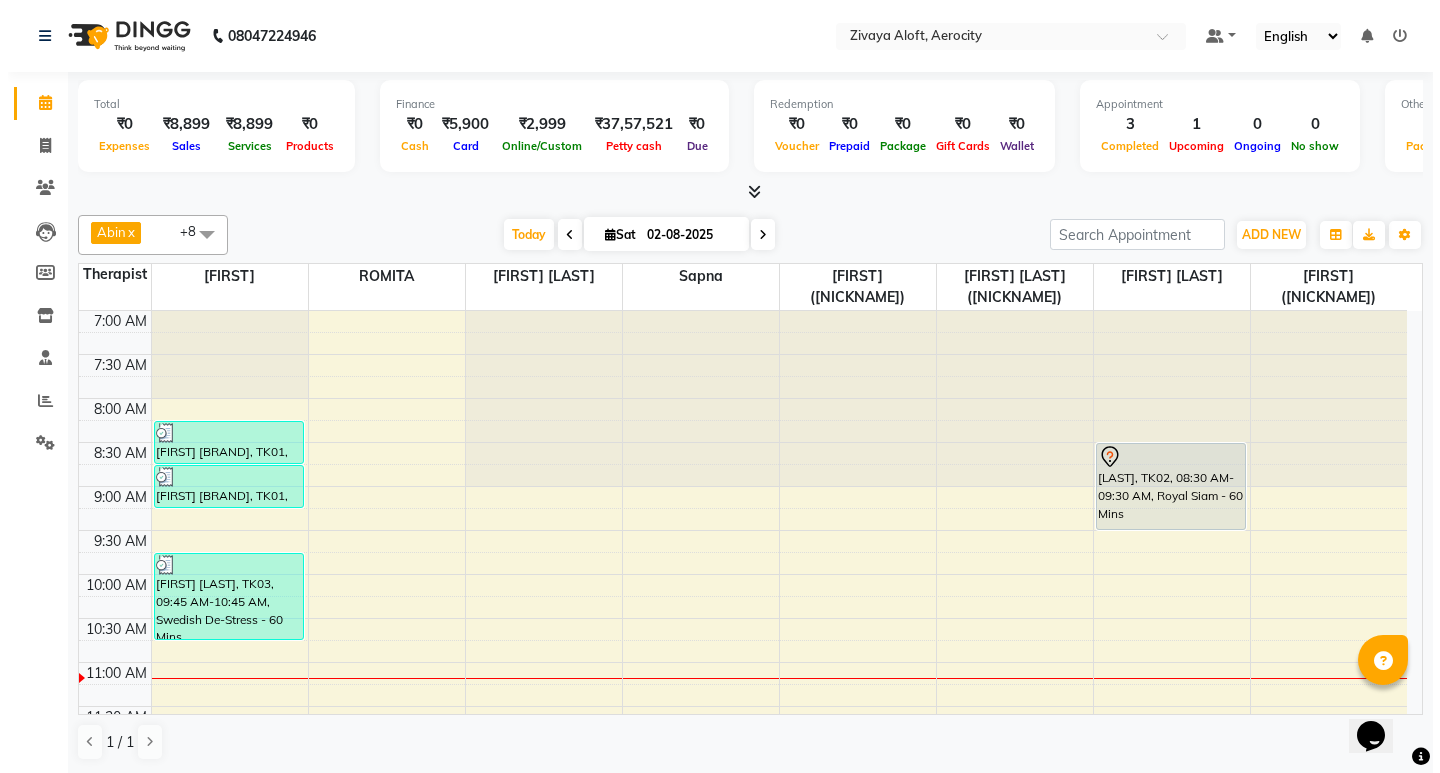 type on "Suyash" 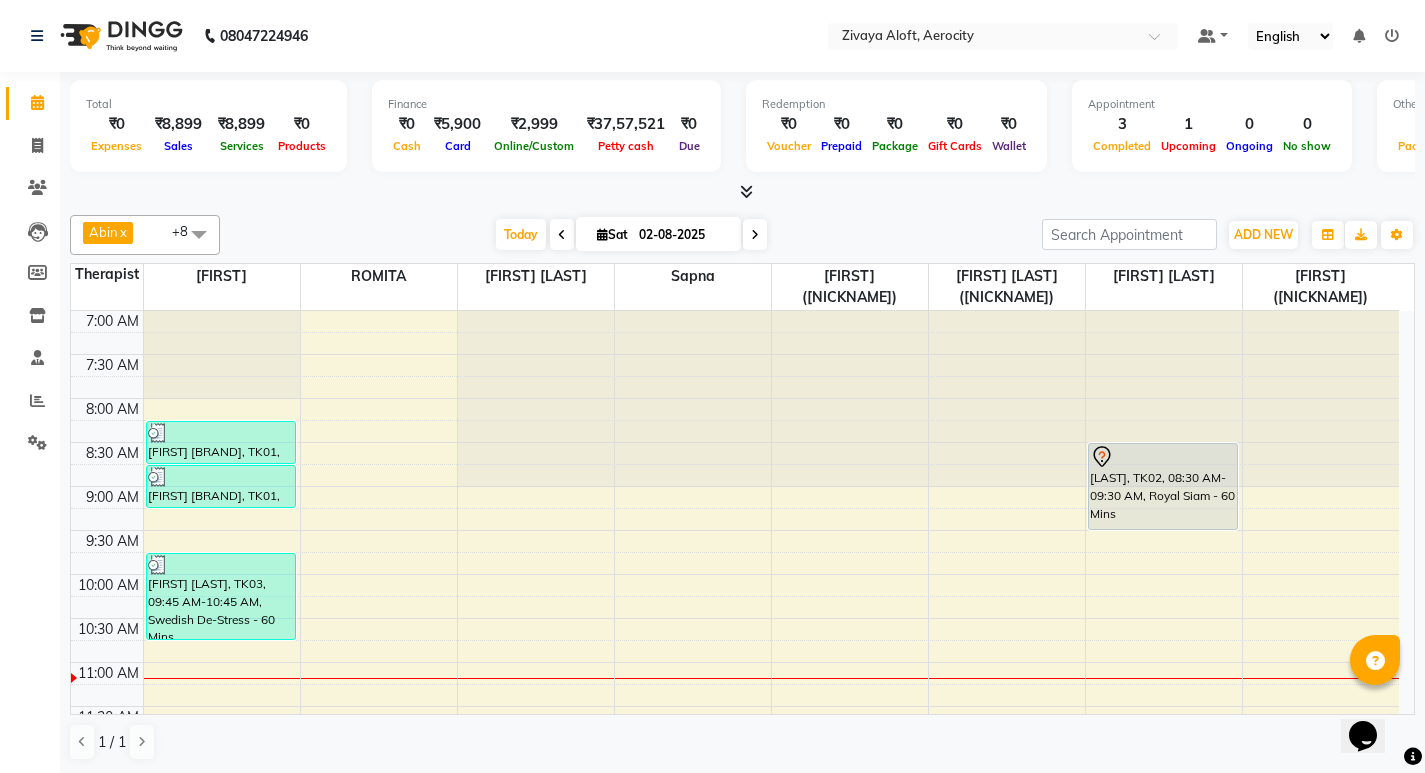 click 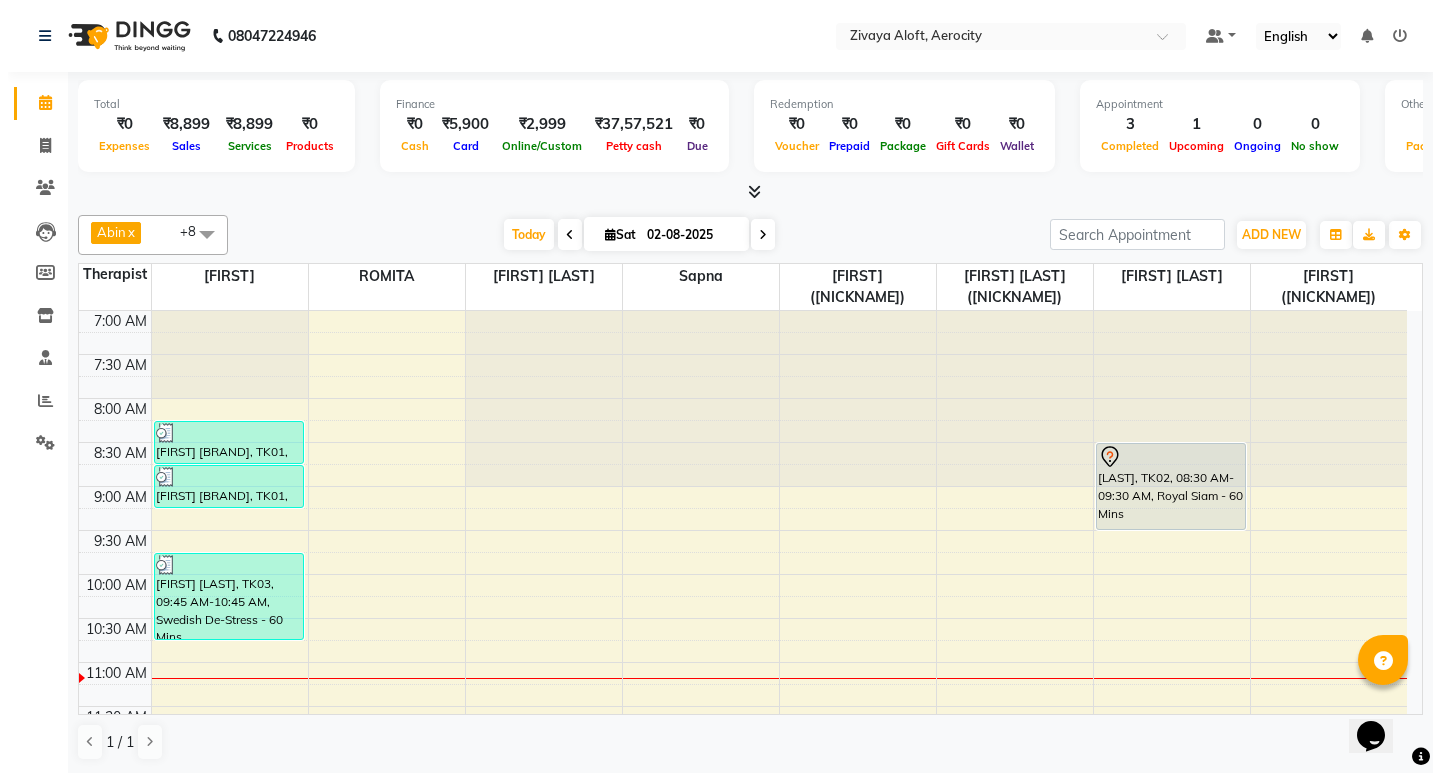 click on "Mobile Number" 